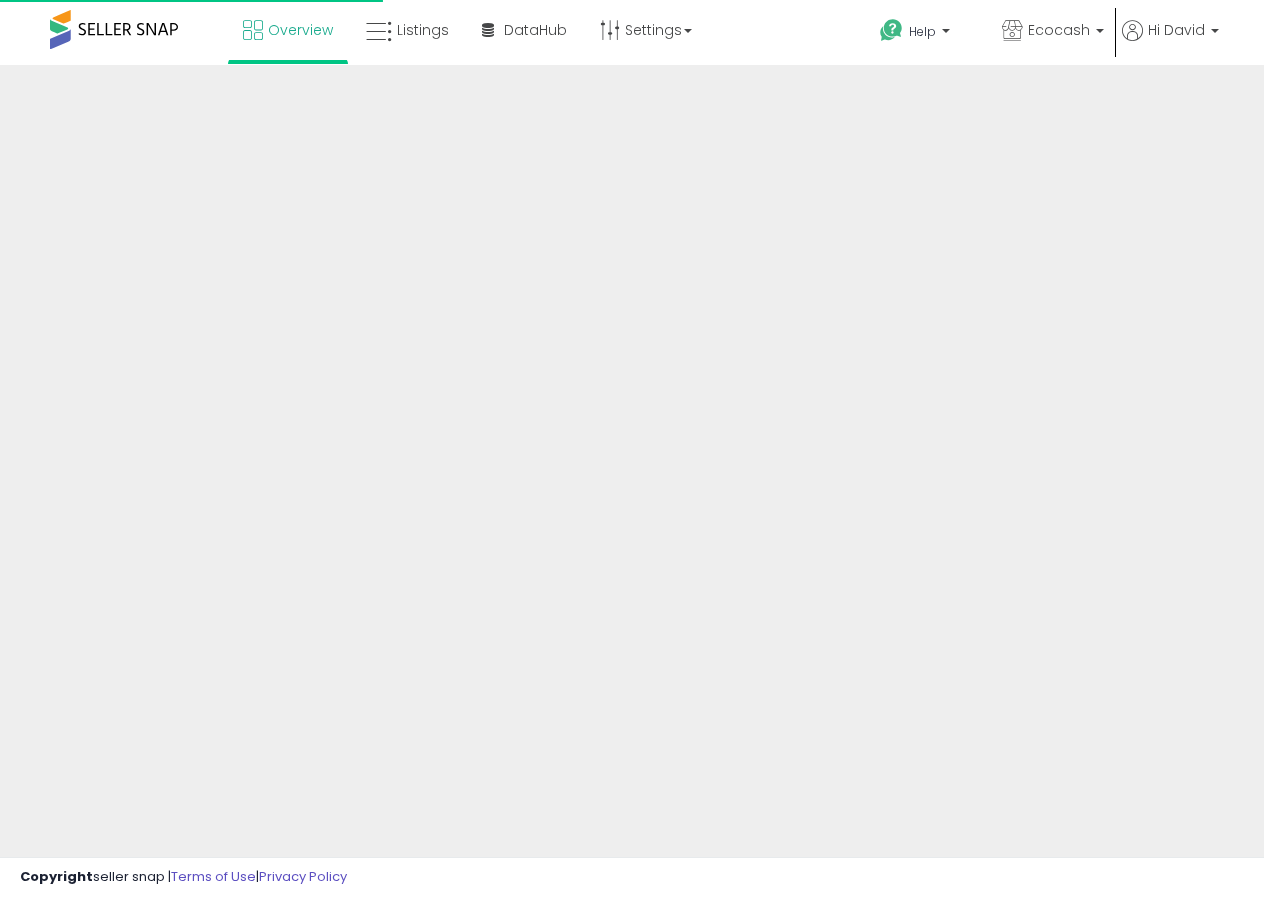 scroll, scrollTop: 0, scrollLeft: 0, axis: both 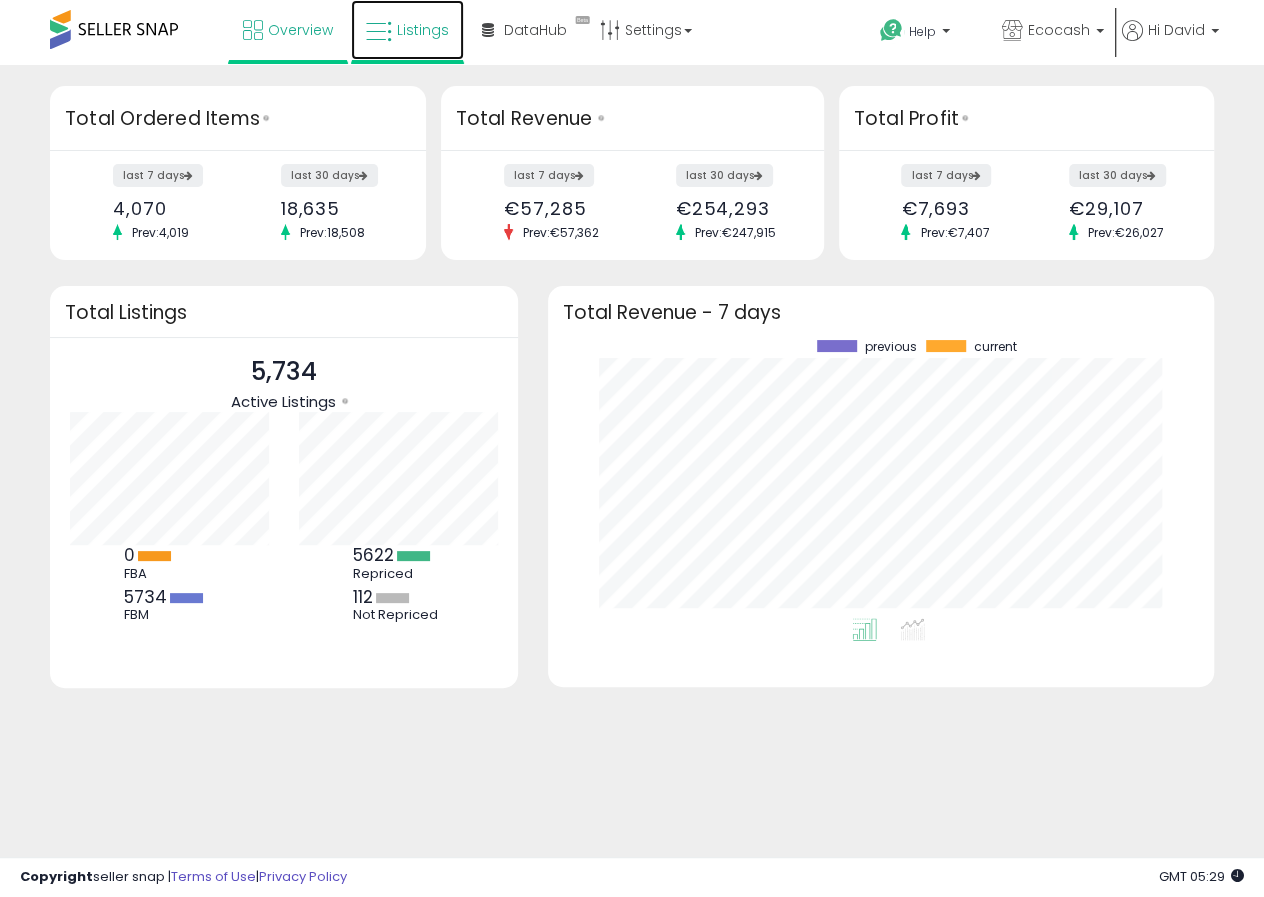 click on "Listings" at bounding box center (423, 30) 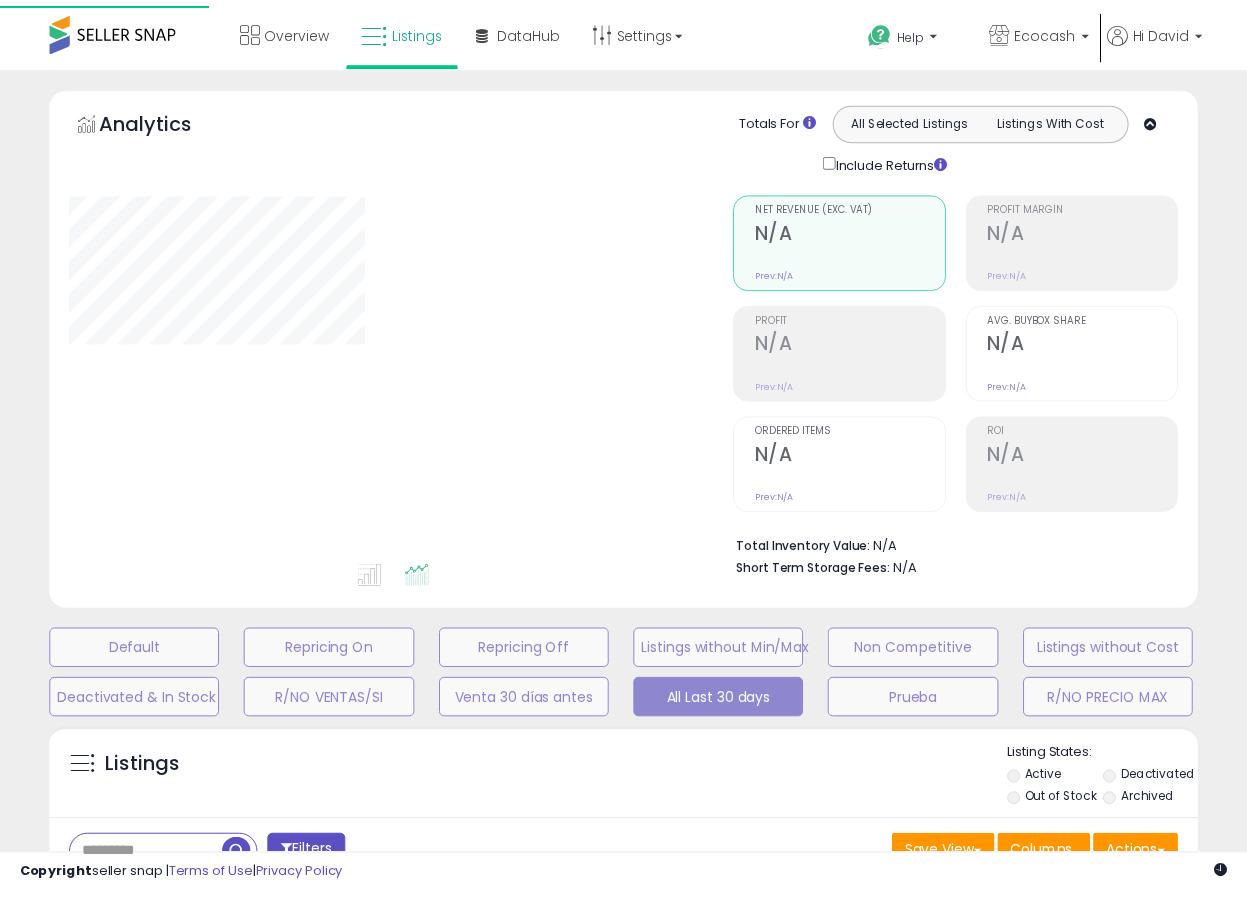 scroll, scrollTop: 0, scrollLeft: 0, axis: both 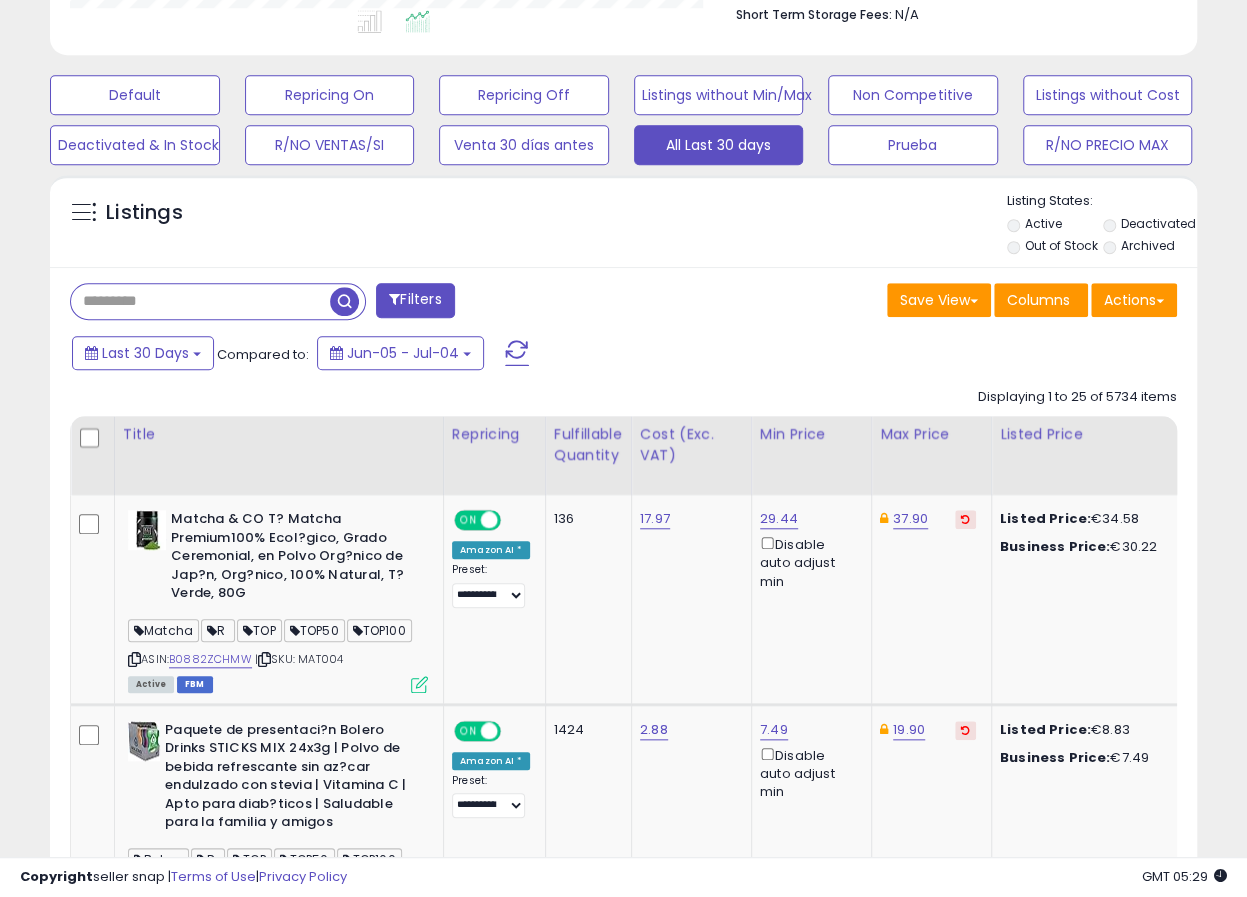 click at bounding box center (200, 301) 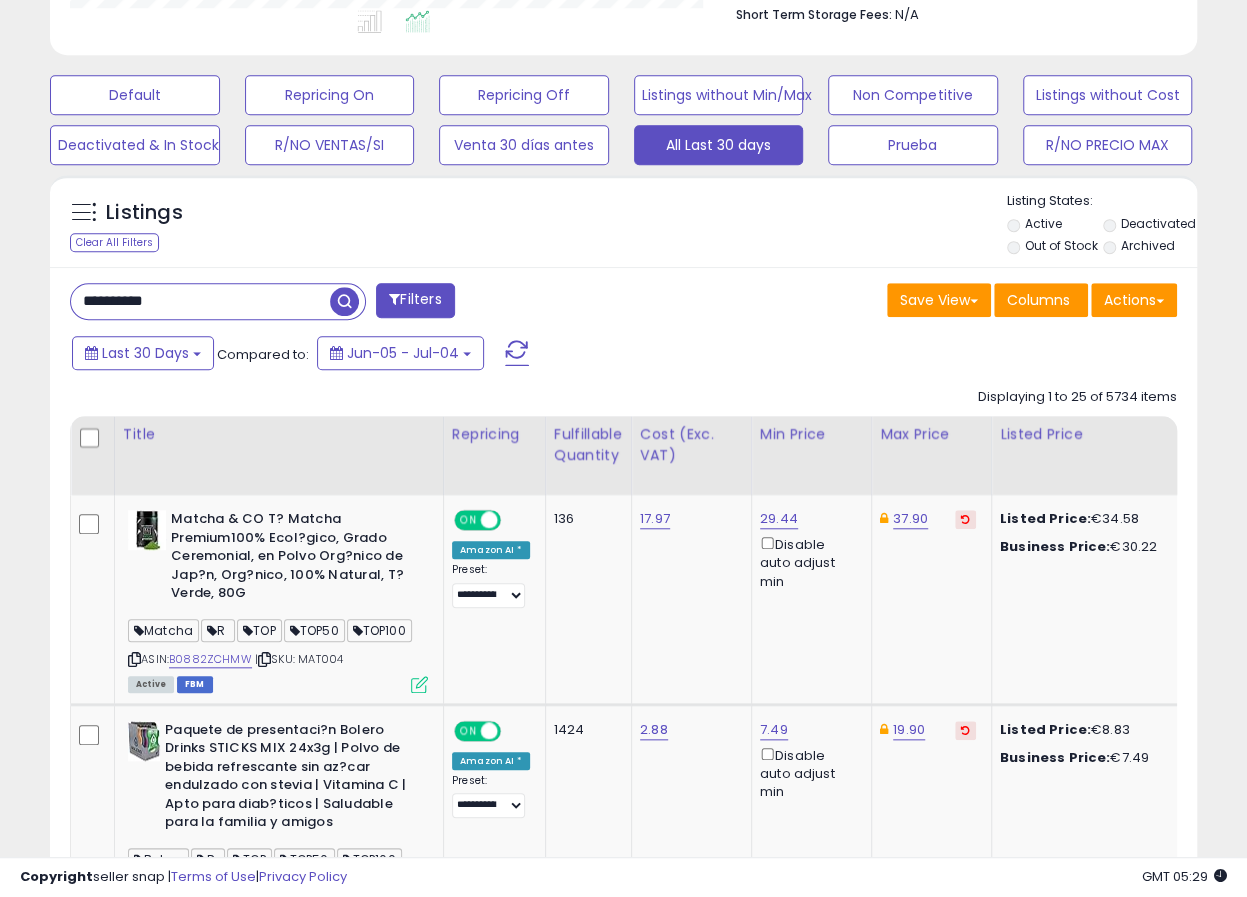 type on "**********" 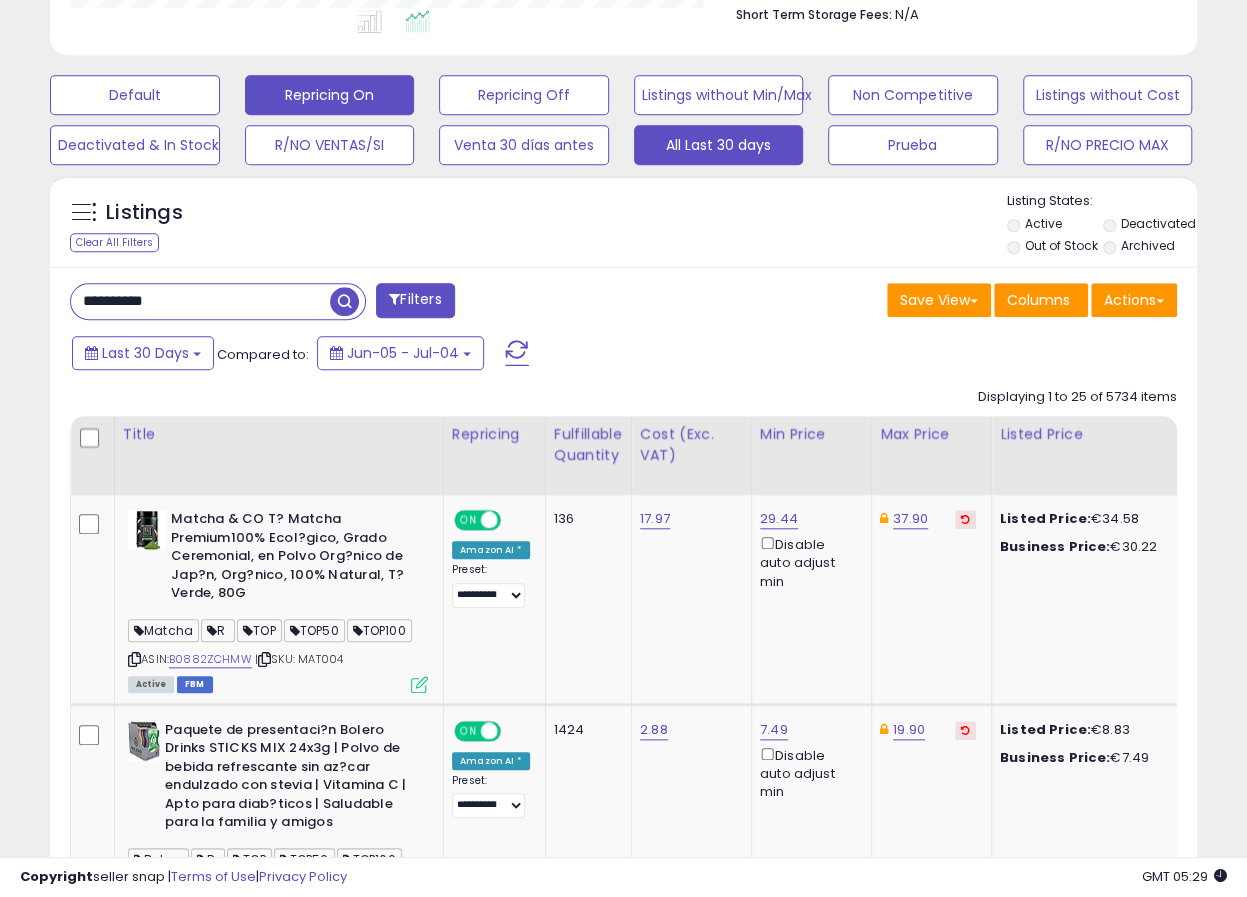 drag, startPoint x: 331, startPoint y: 301, endPoint x: 365, endPoint y: 312, distance: 35.735138 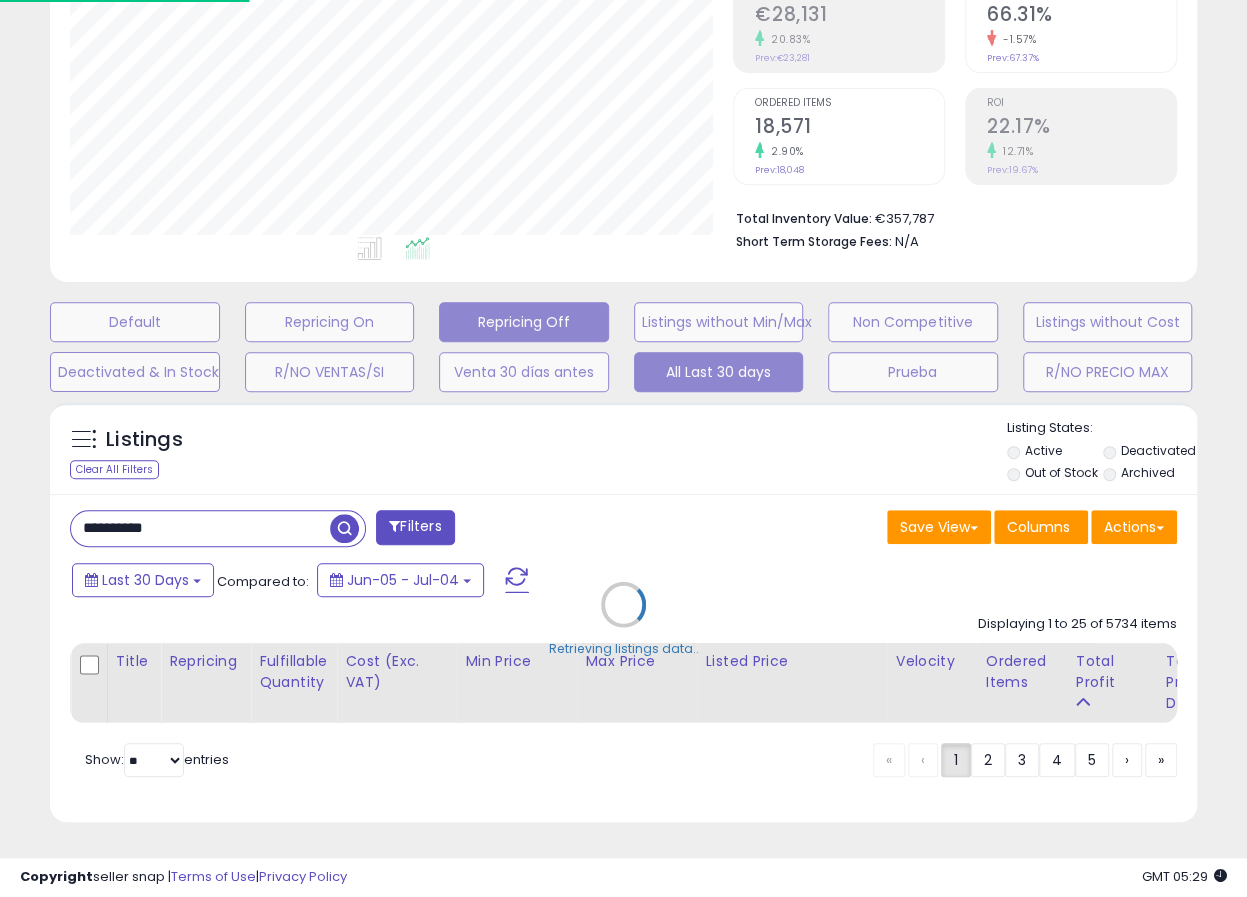 scroll, scrollTop: 343, scrollLeft: 0, axis: vertical 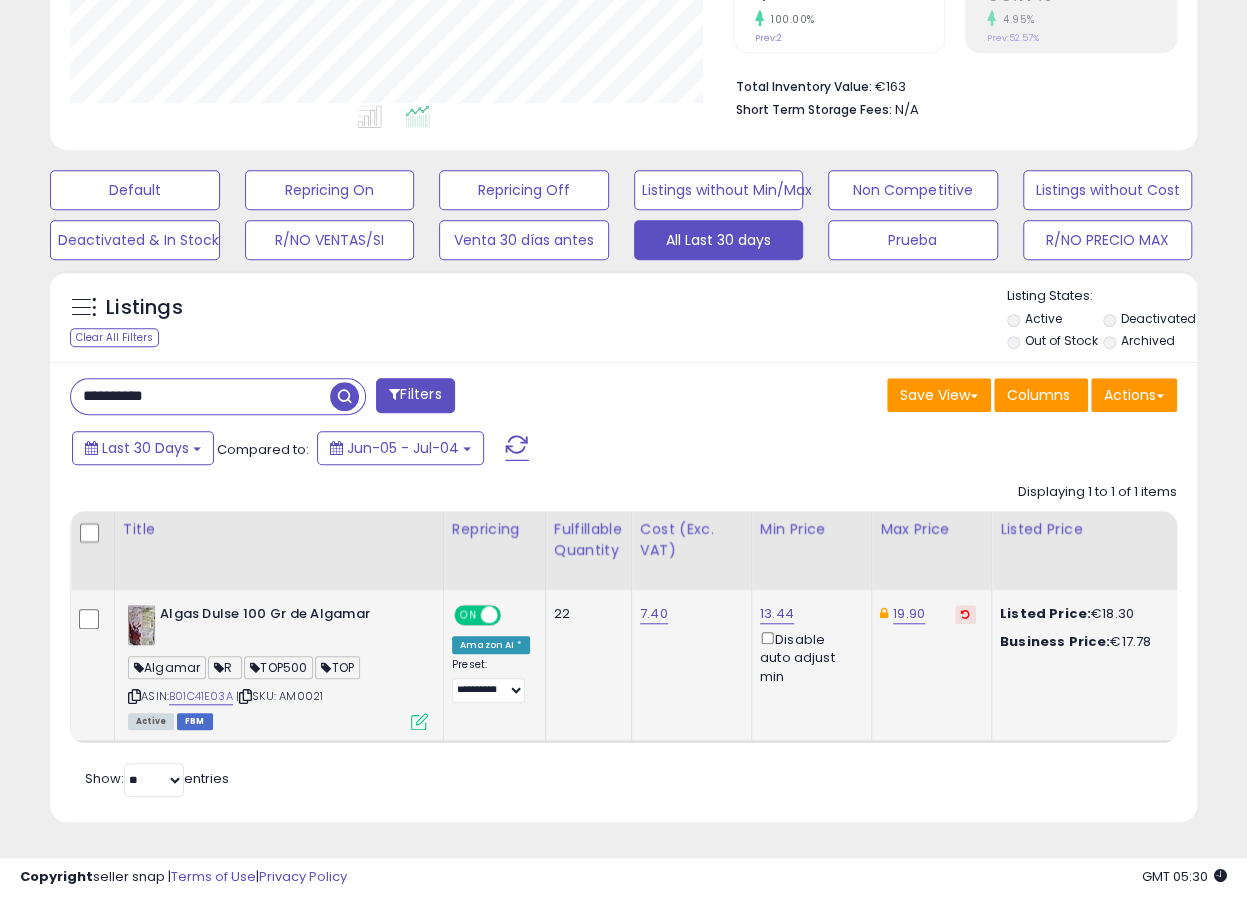 click at bounding box center (419, 721) 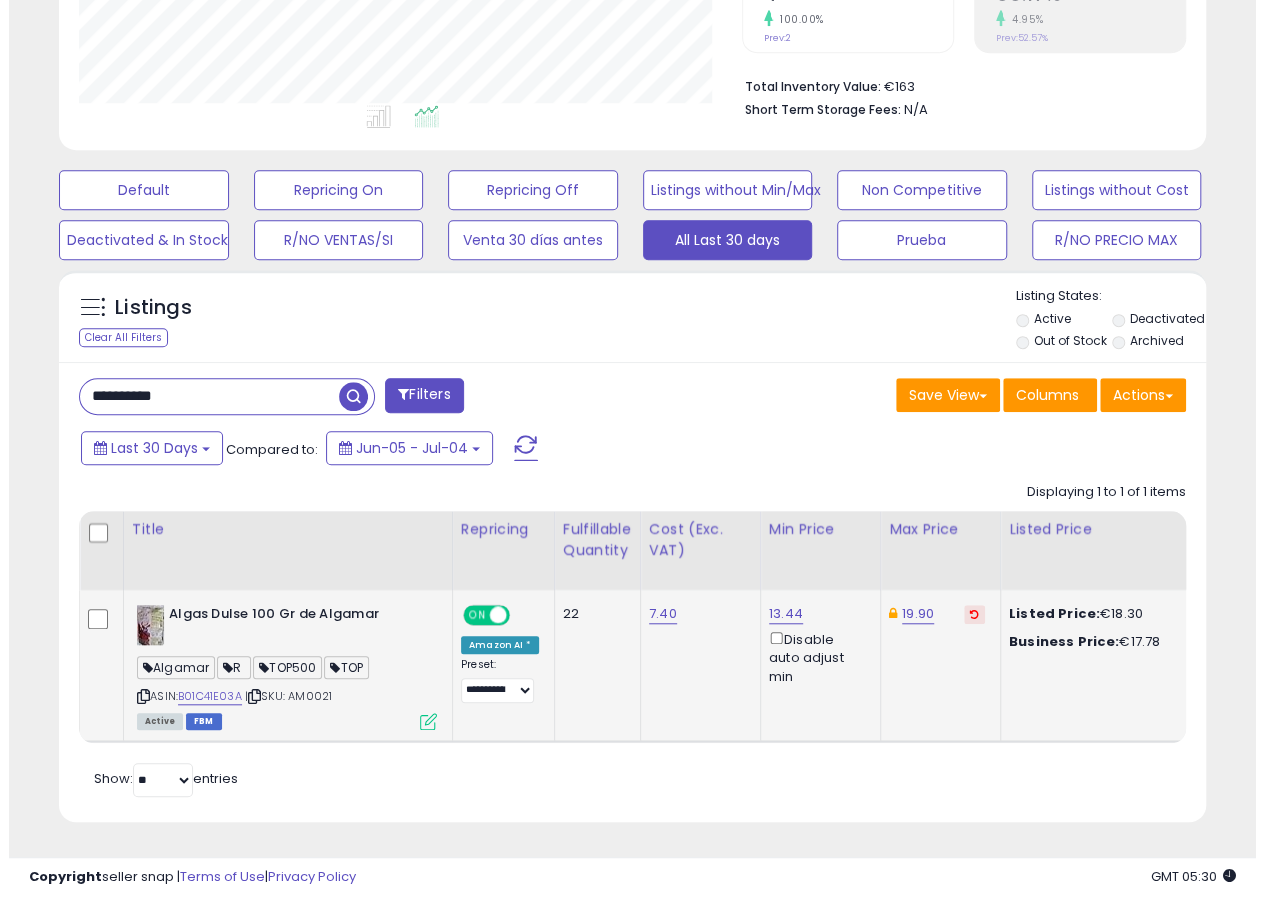 scroll, scrollTop: 999590, scrollLeft: 999326, axis: both 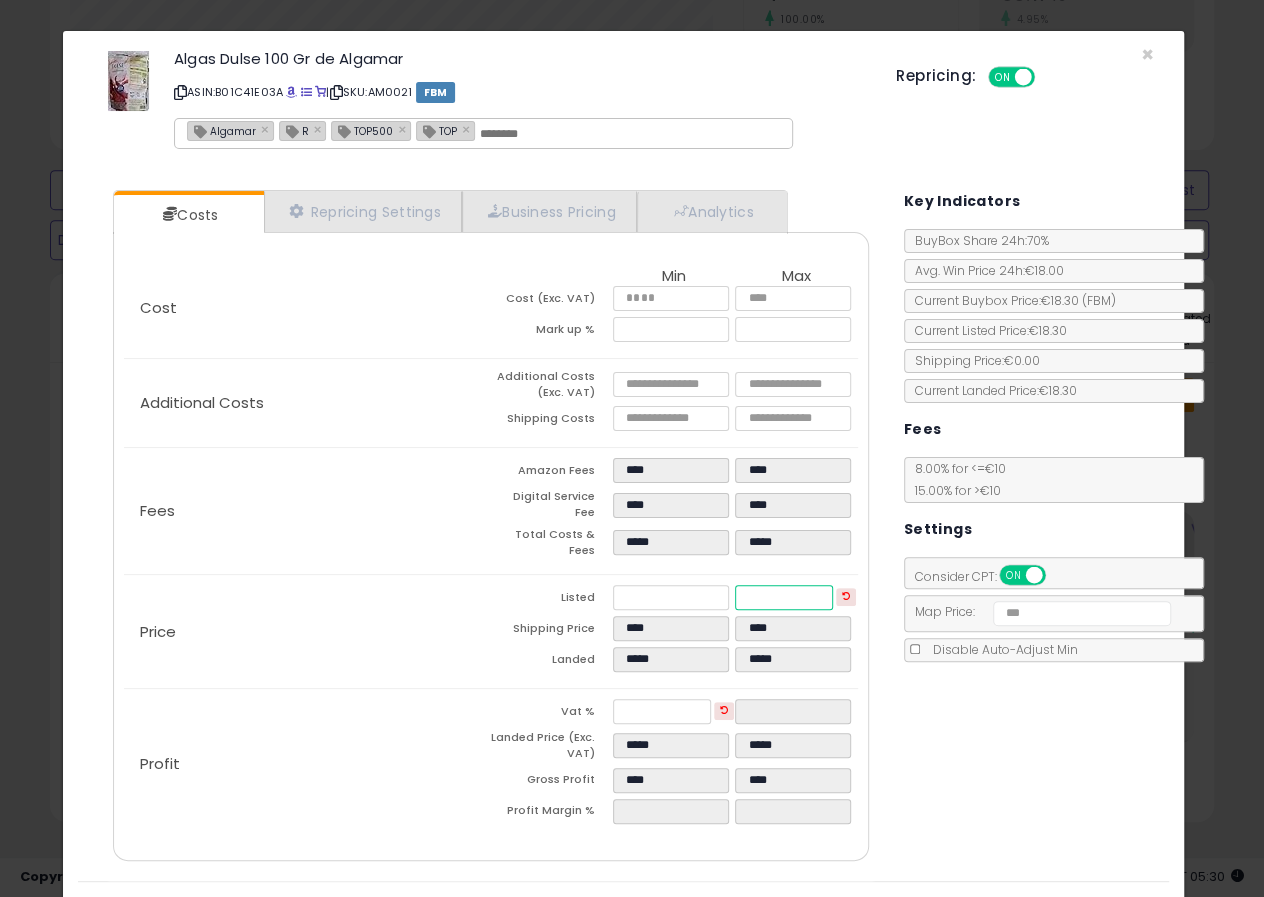 click on "*****" at bounding box center [784, 597] 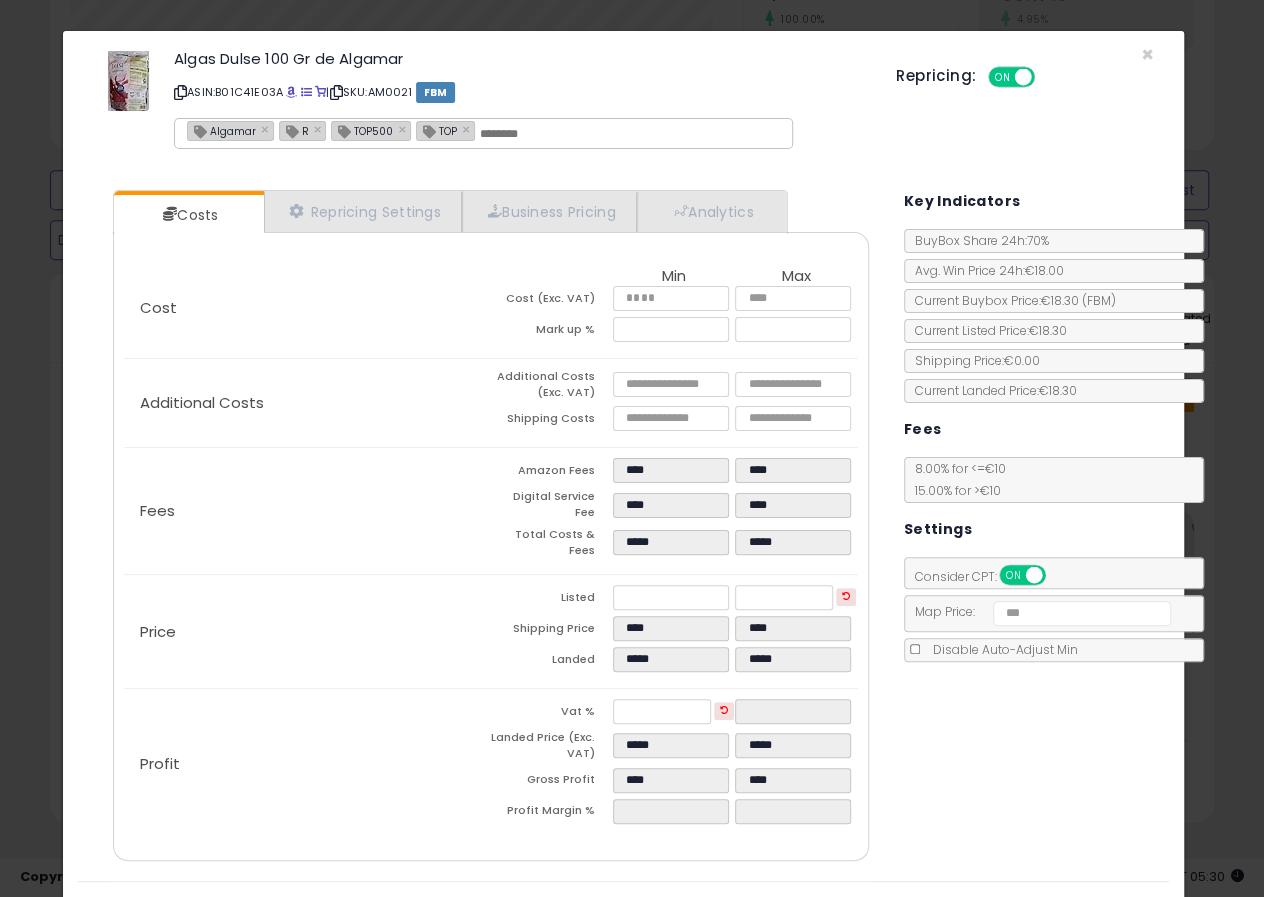 type on "*****" 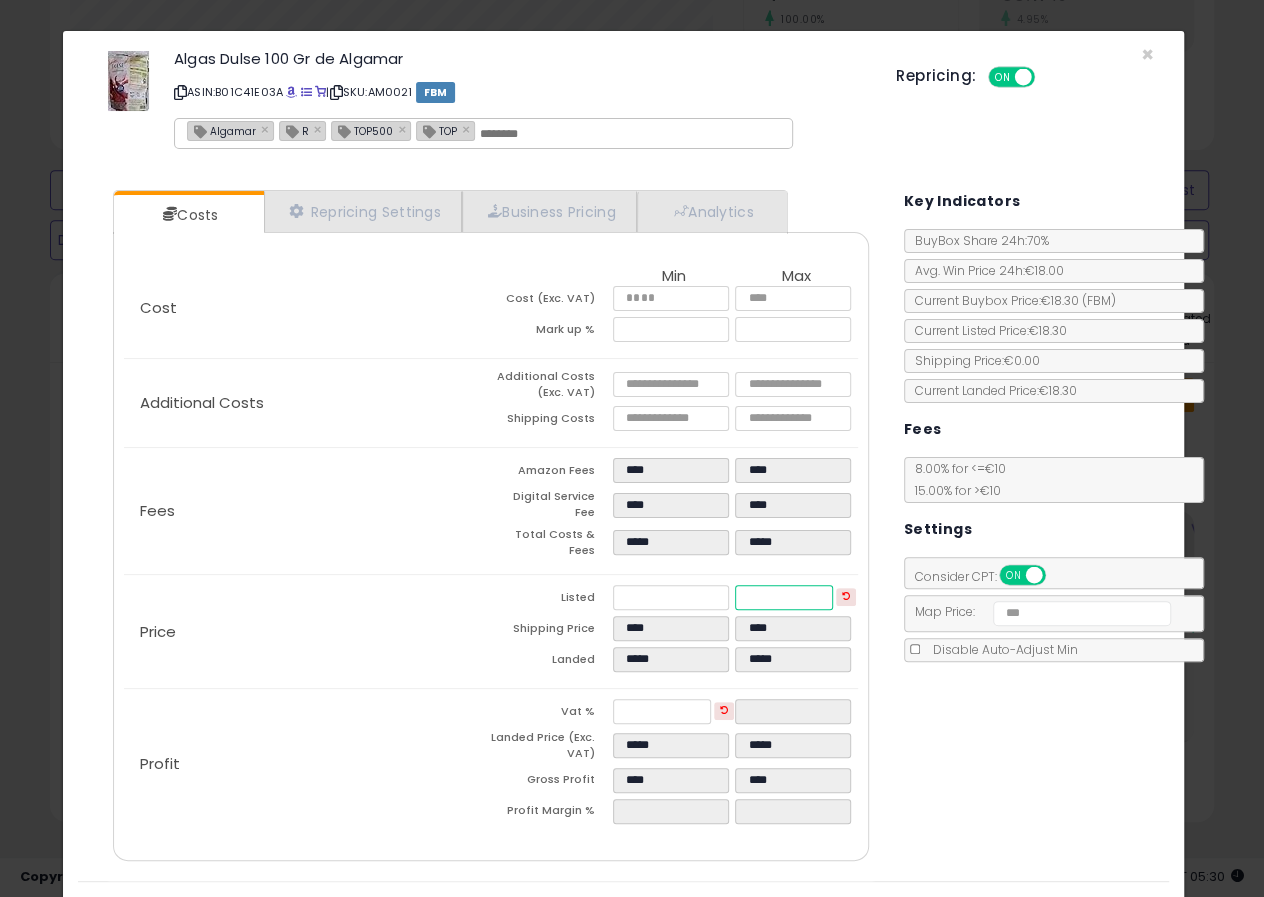 click on "*****" at bounding box center [784, 597] 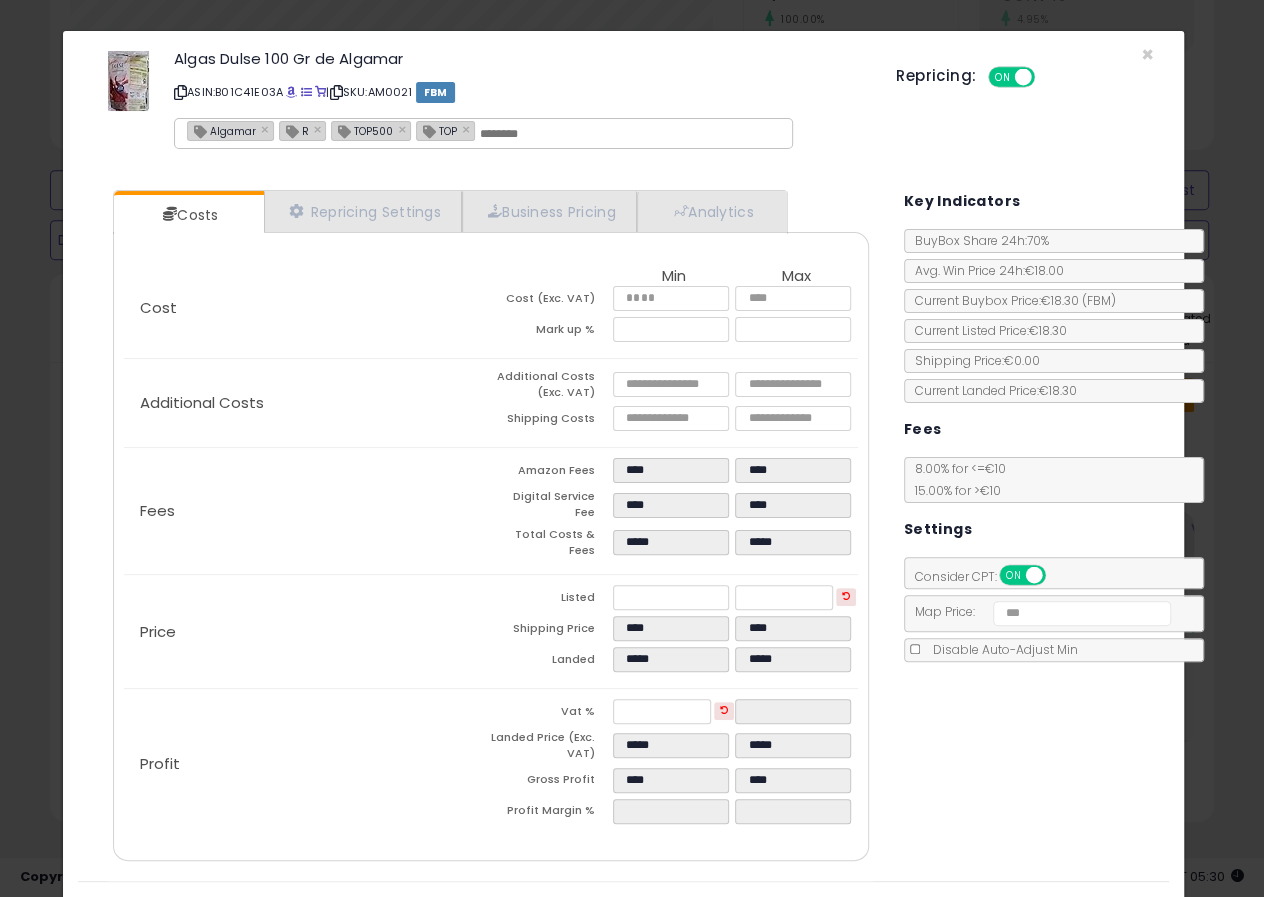 type on "*****" 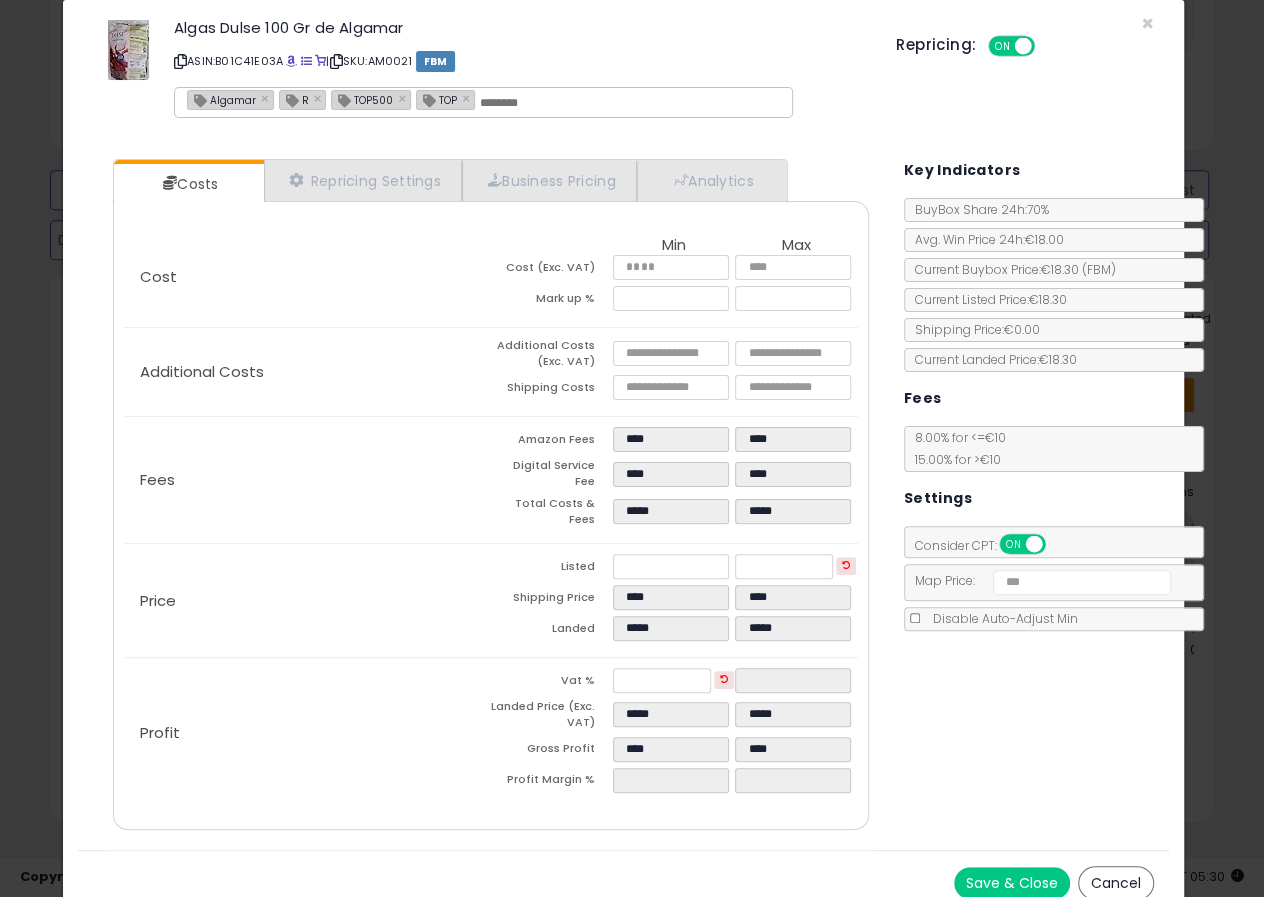 scroll, scrollTop: 31, scrollLeft: 0, axis: vertical 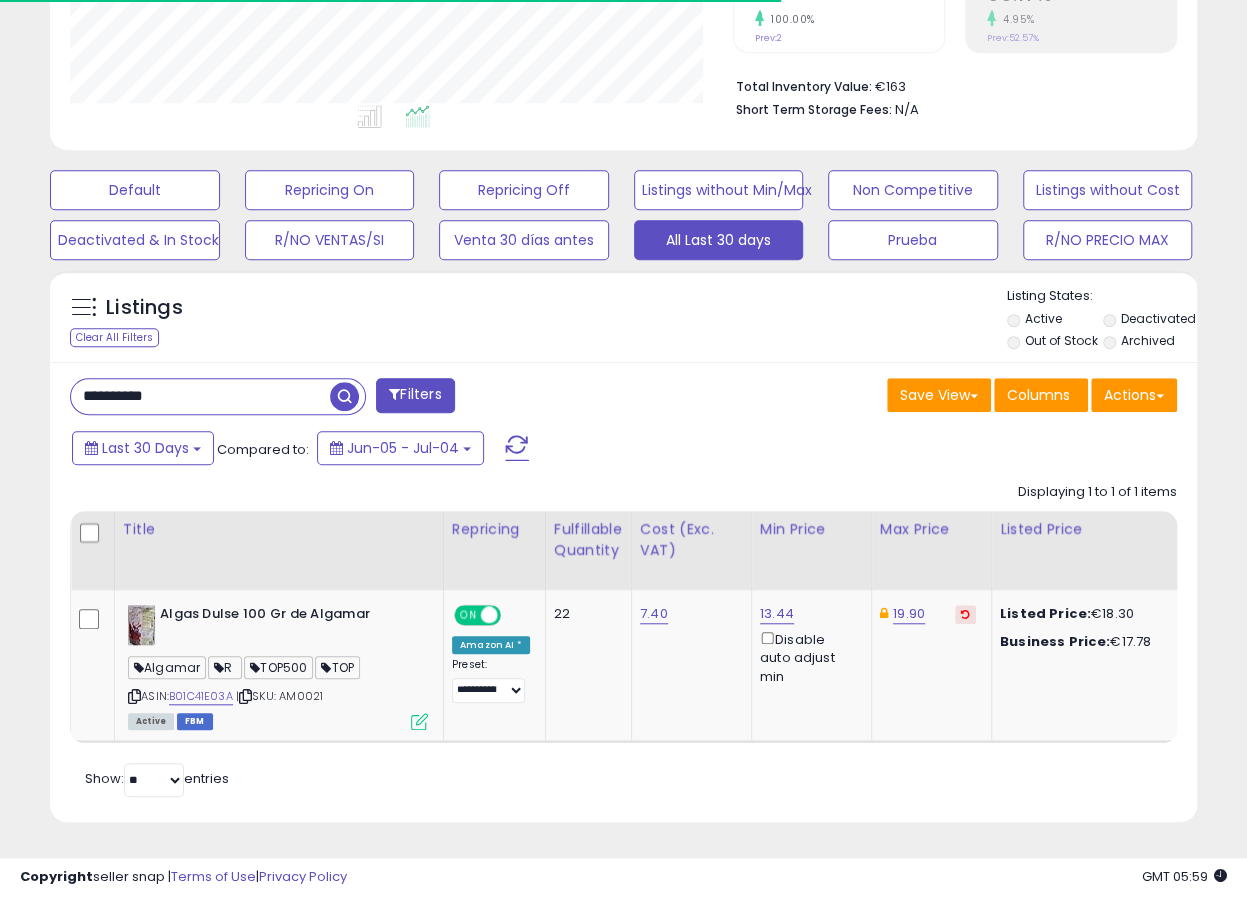 click on "**********" at bounding box center [200, 396] 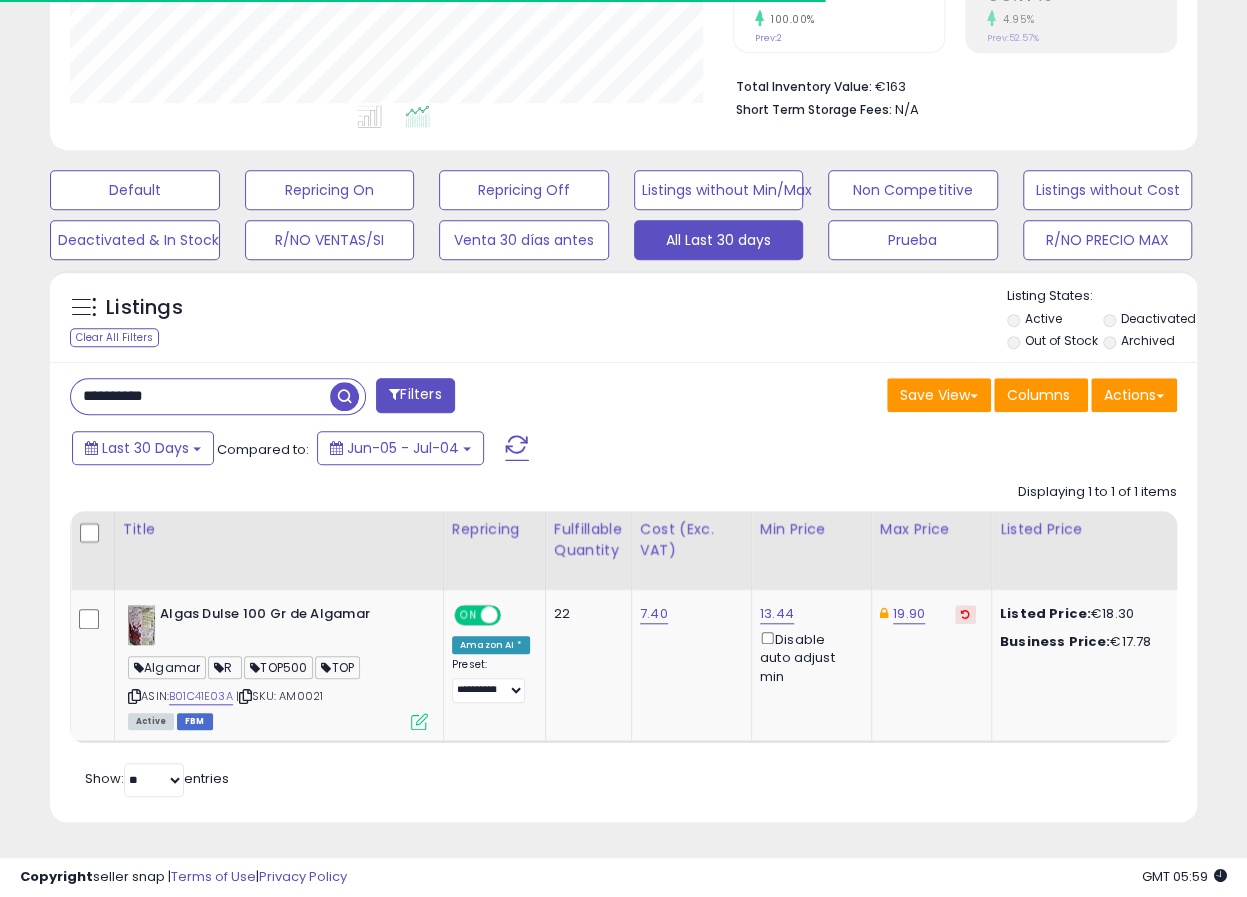 click on "**********" at bounding box center [200, 396] 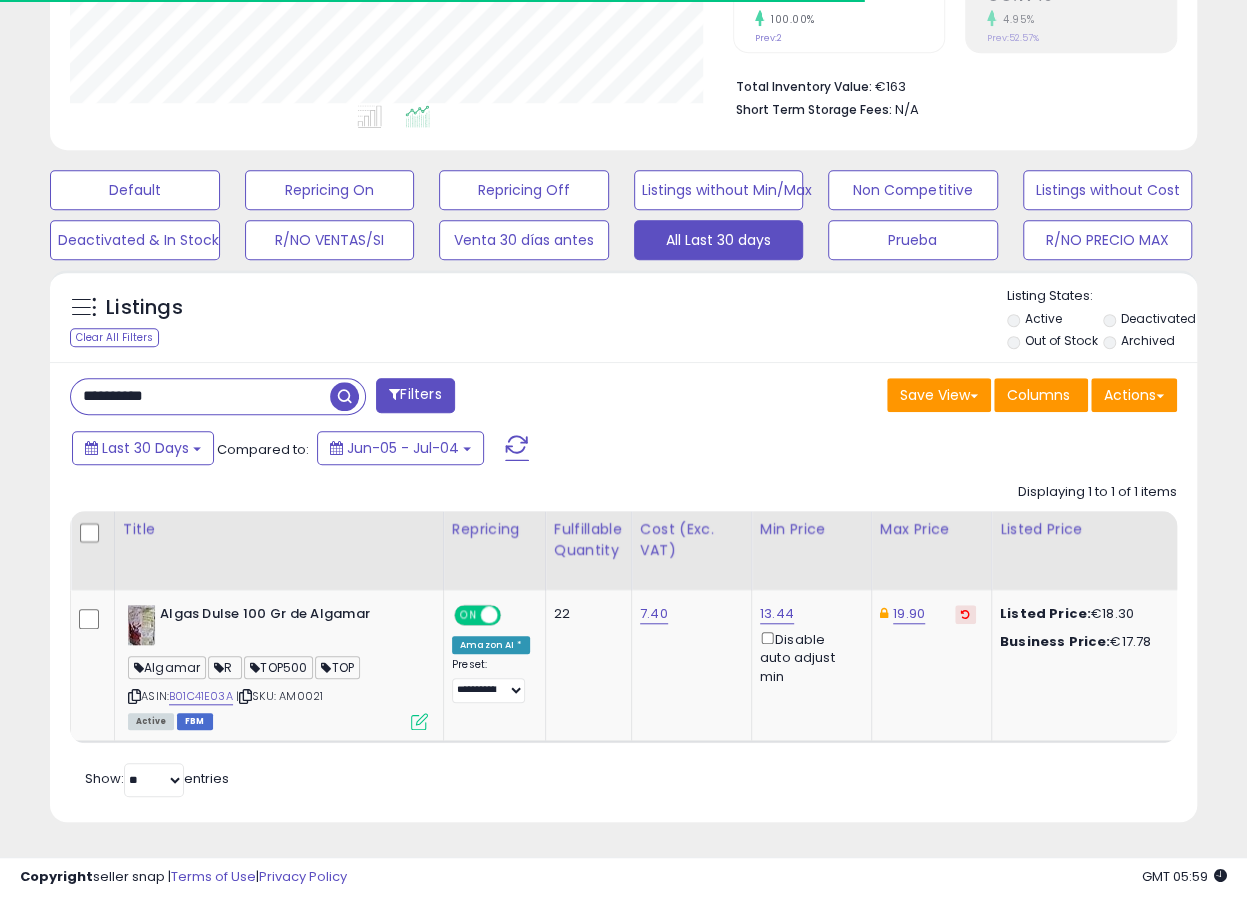 click on "**********" at bounding box center [200, 396] 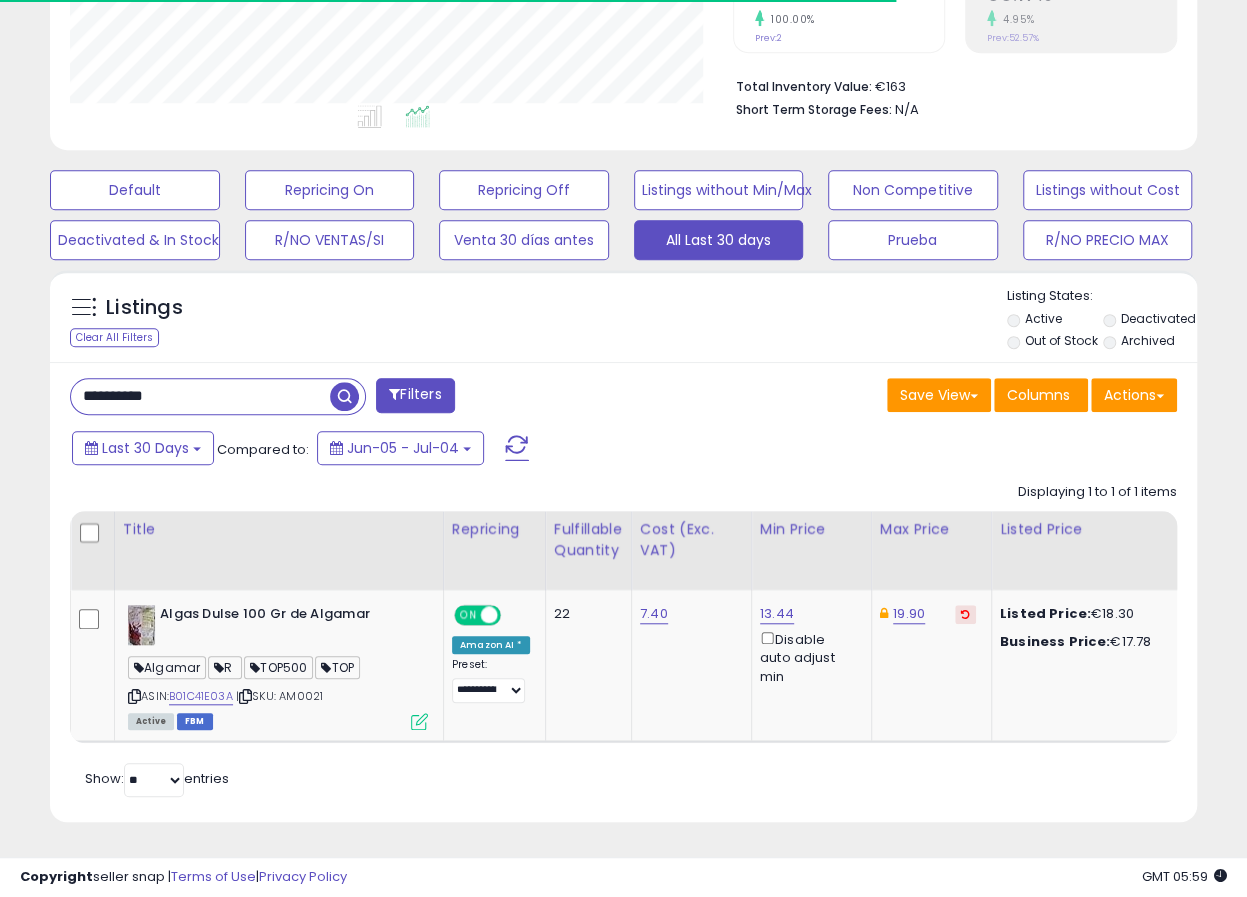 click on "**********" at bounding box center [200, 396] 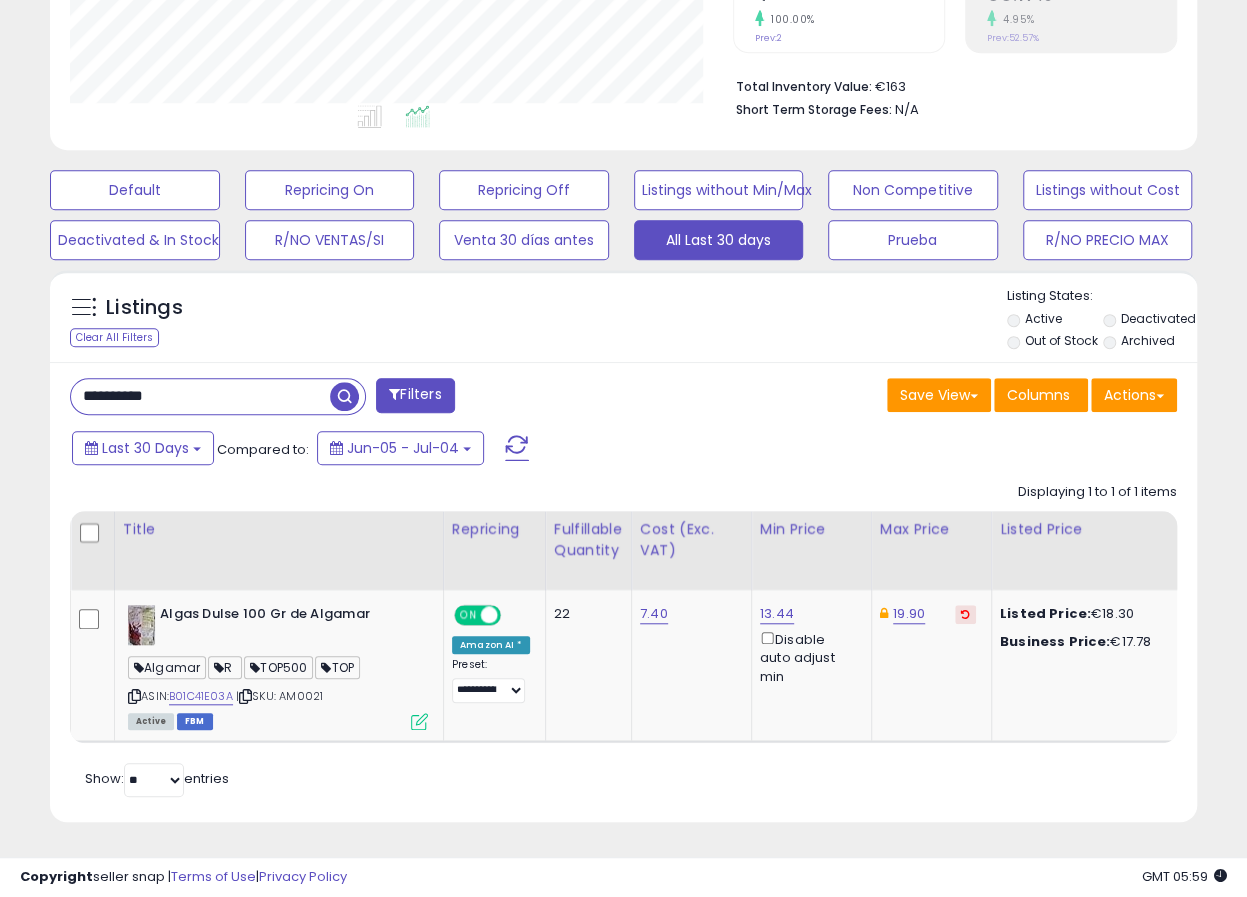 click on "**********" at bounding box center [200, 396] 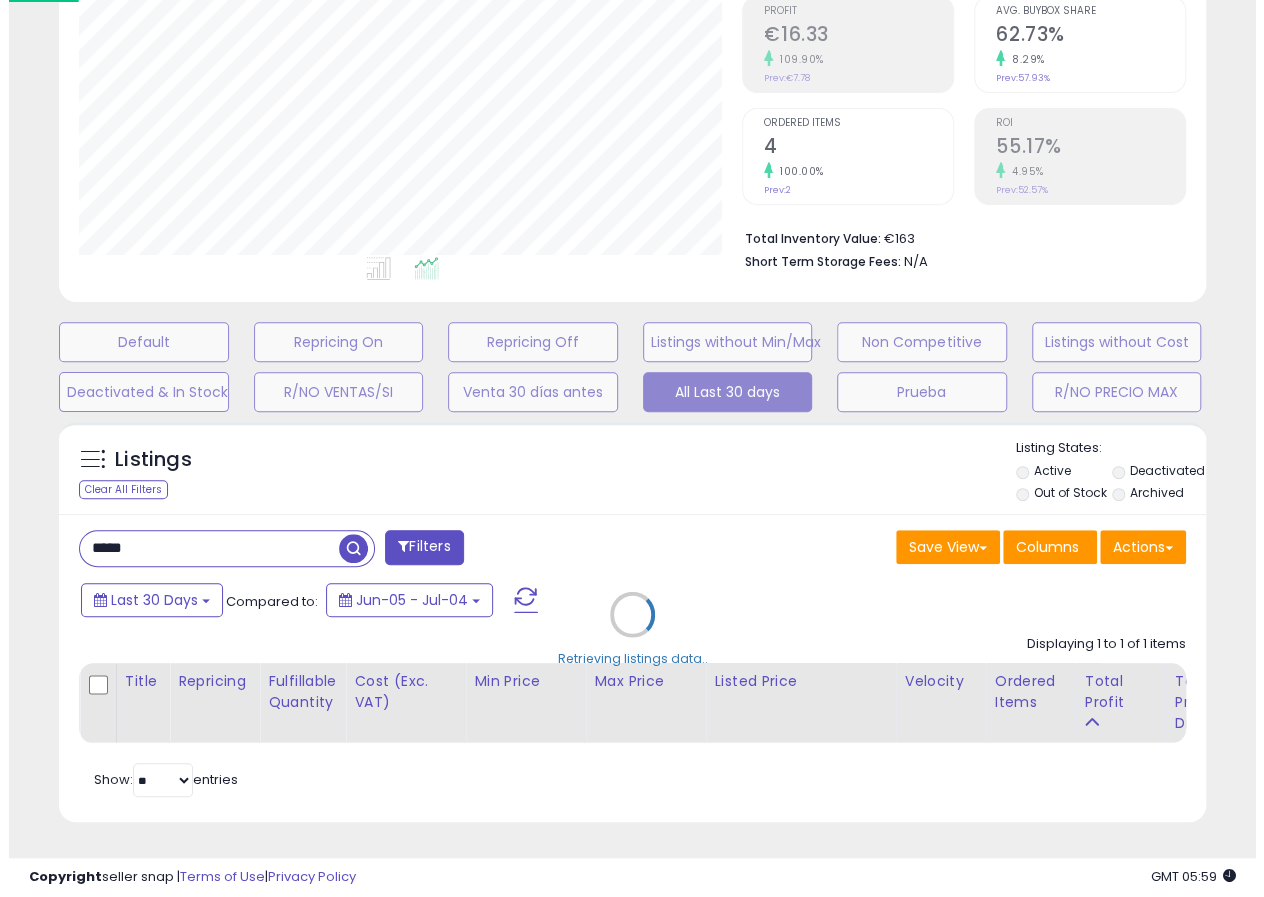 scroll, scrollTop: 323, scrollLeft: 0, axis: vertical 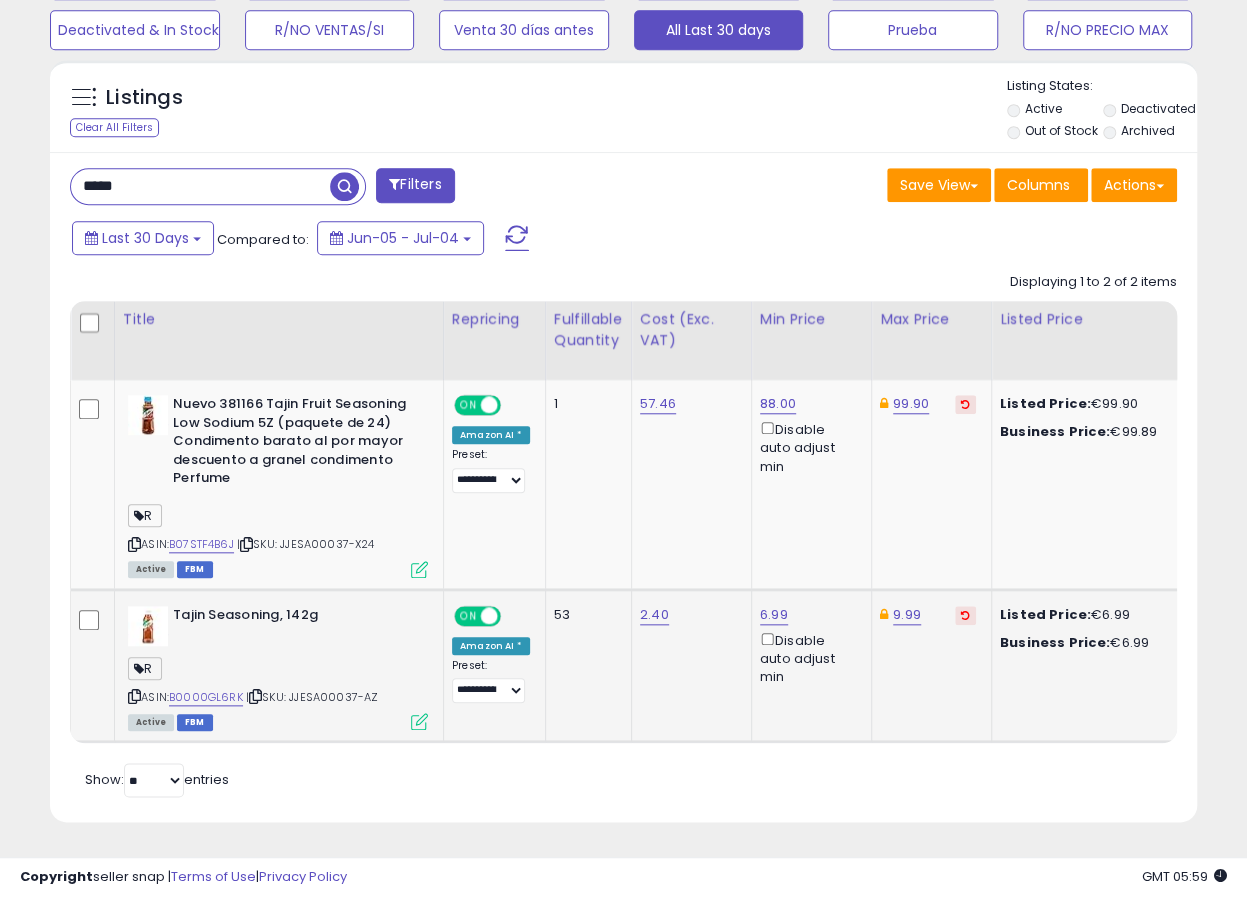click on "|   SKU: JJESA00037-AZ" at bounding box center [312, 697] 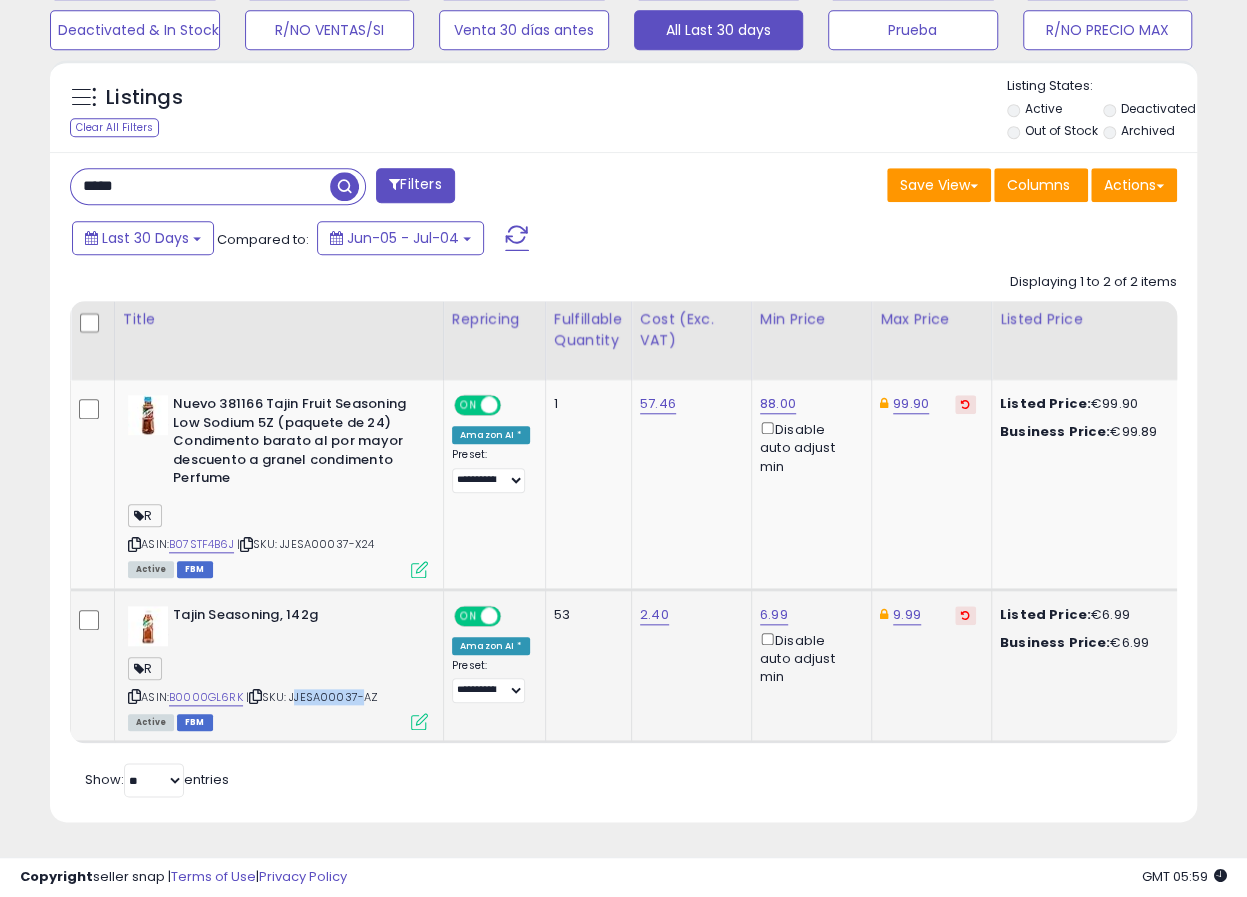 click on "|   SKU: JJESA00037-AZ" at bounding box center (312, 697) 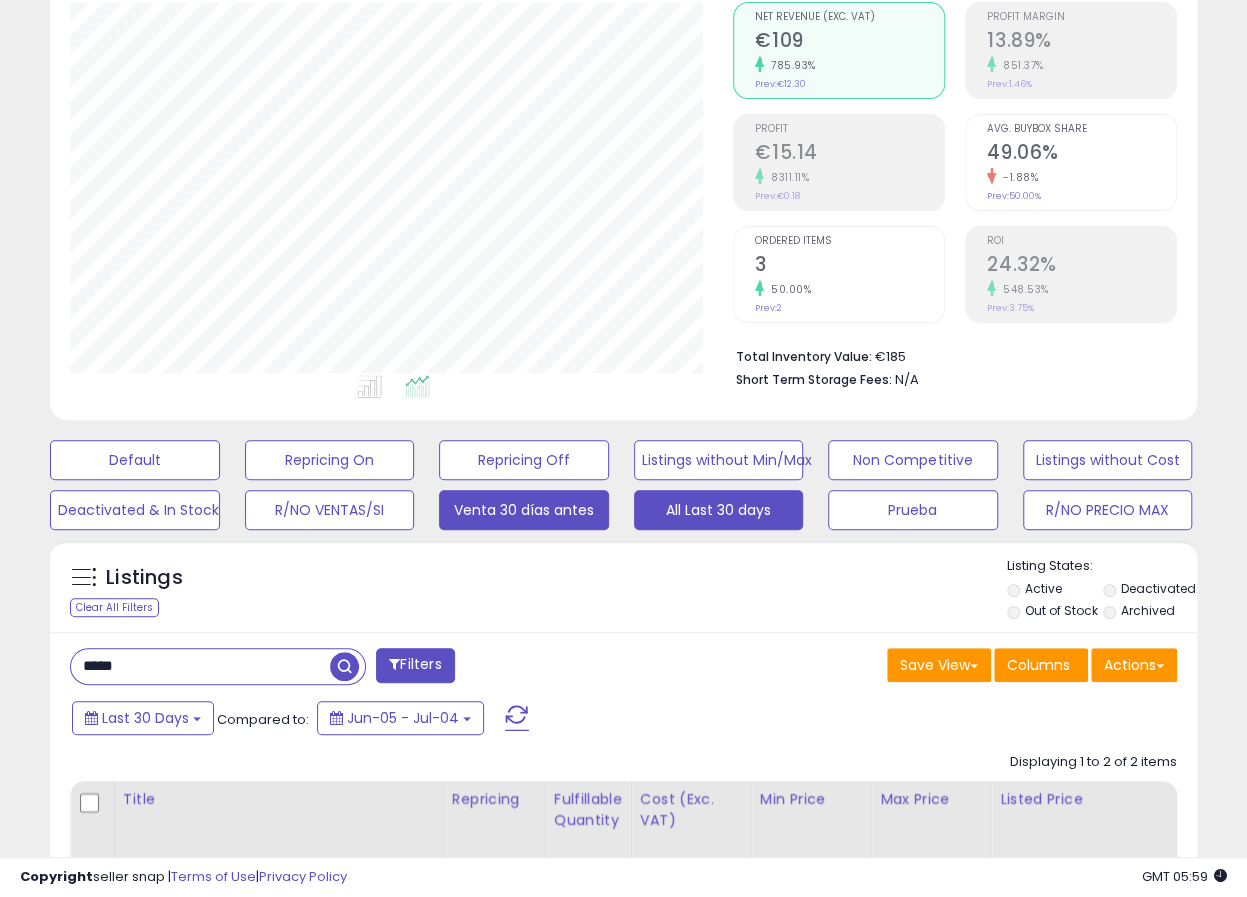scroll, scrollTop: 222, scrollLeft: 0, axis: vertical 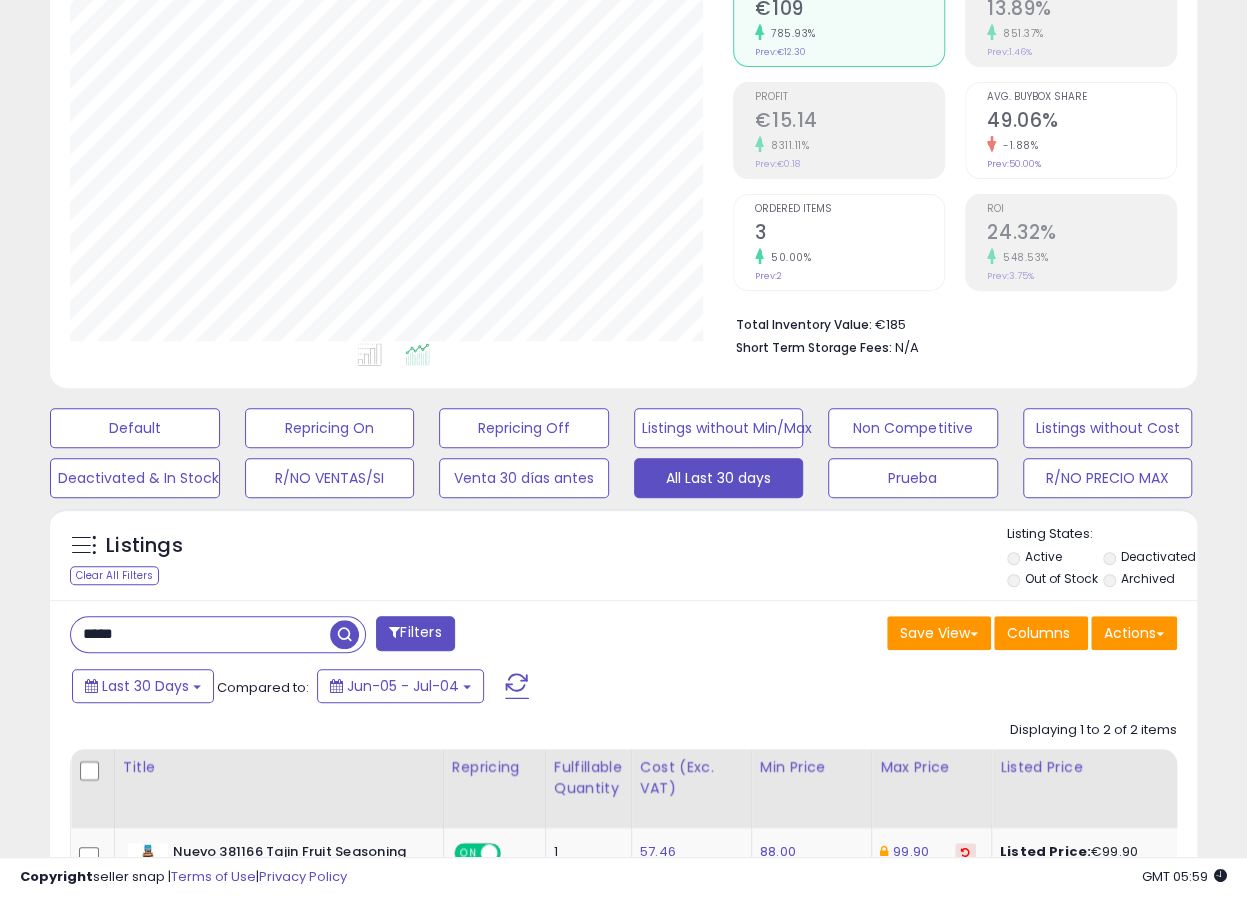click on "*****" at bounding box center (200, 634) 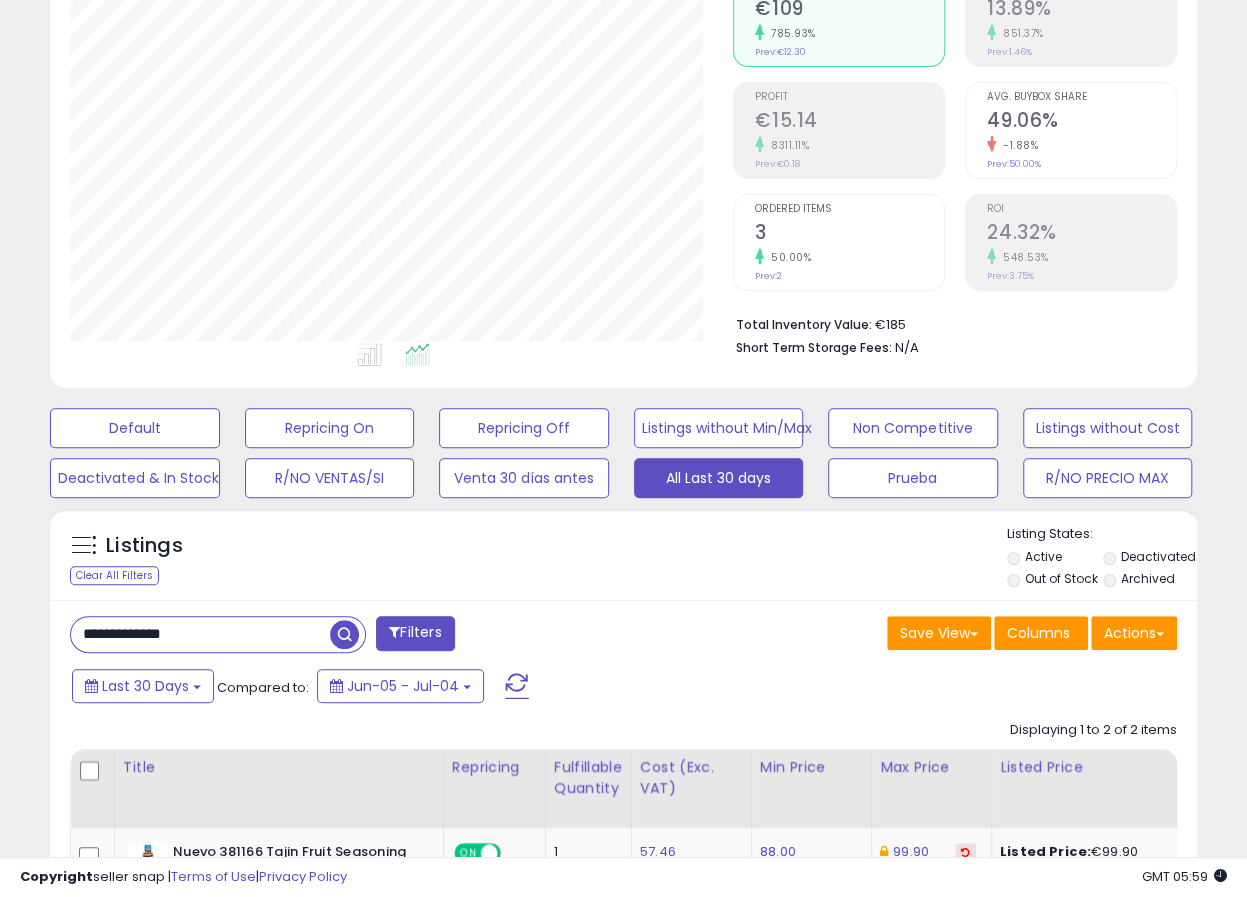 type on "**********" 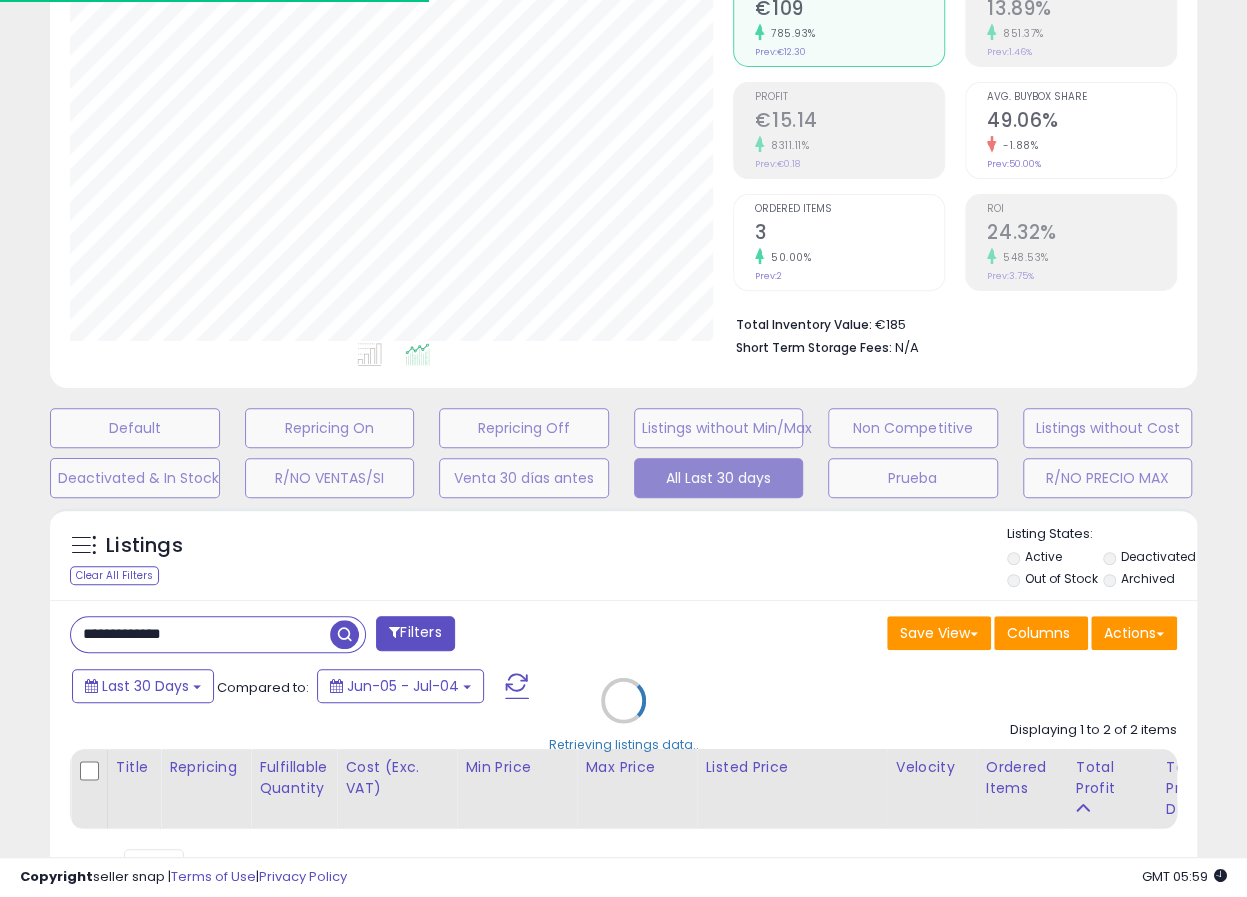 scroll, scrollTop: 410, scrollLeft: 662, axis: both 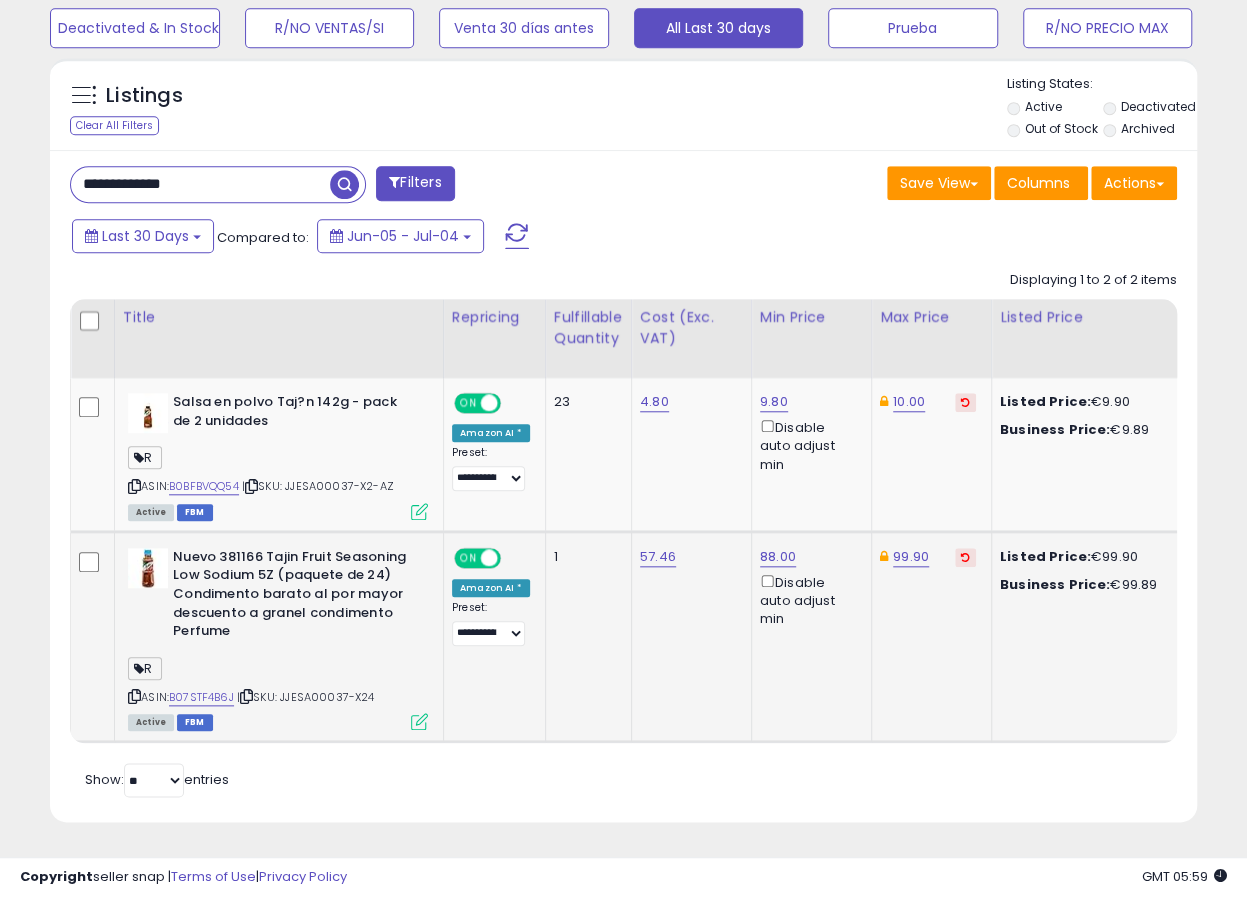 click at bounding box center [419, 721] 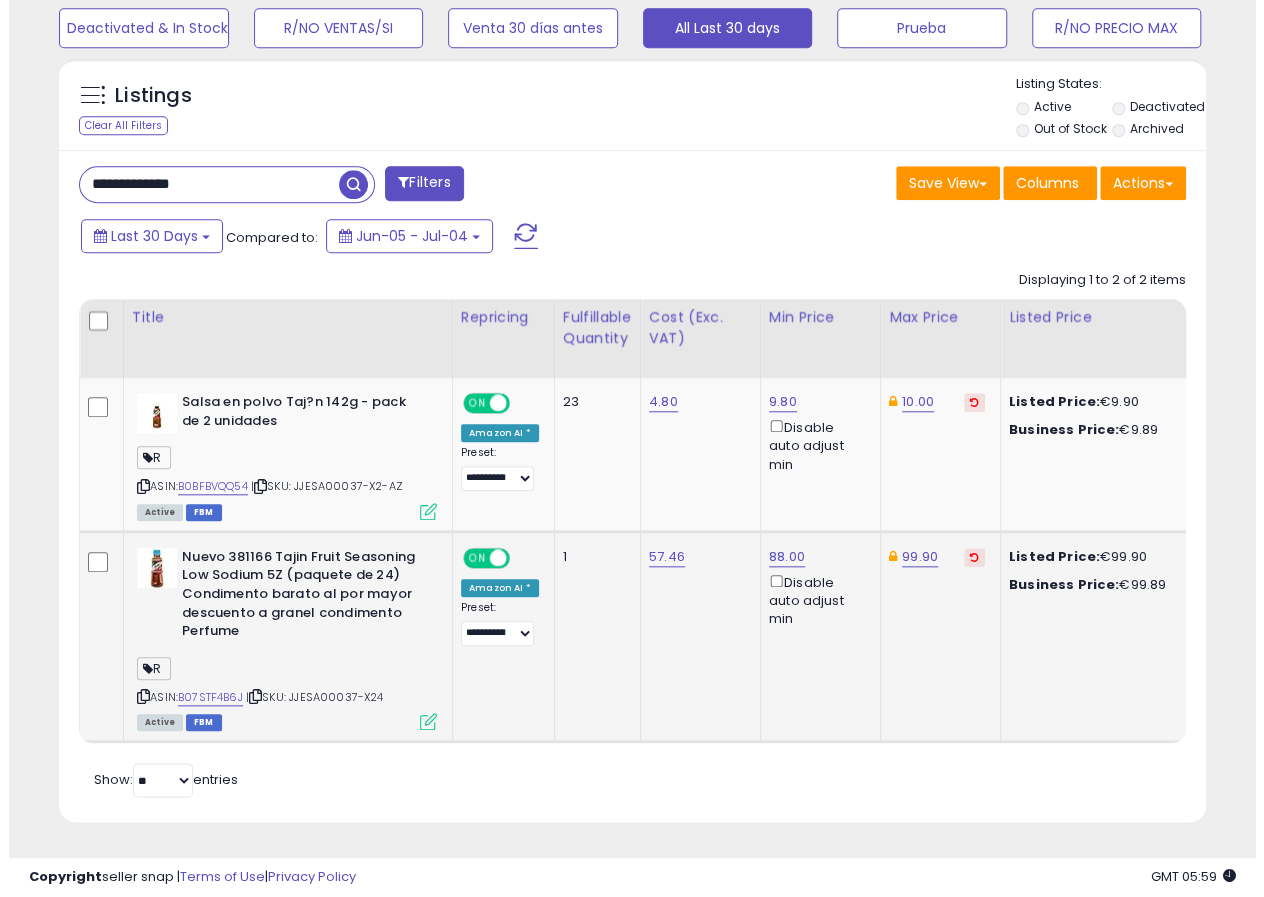 scroll, scrollTop: 999590, scrollLeft: 999326, axis: both 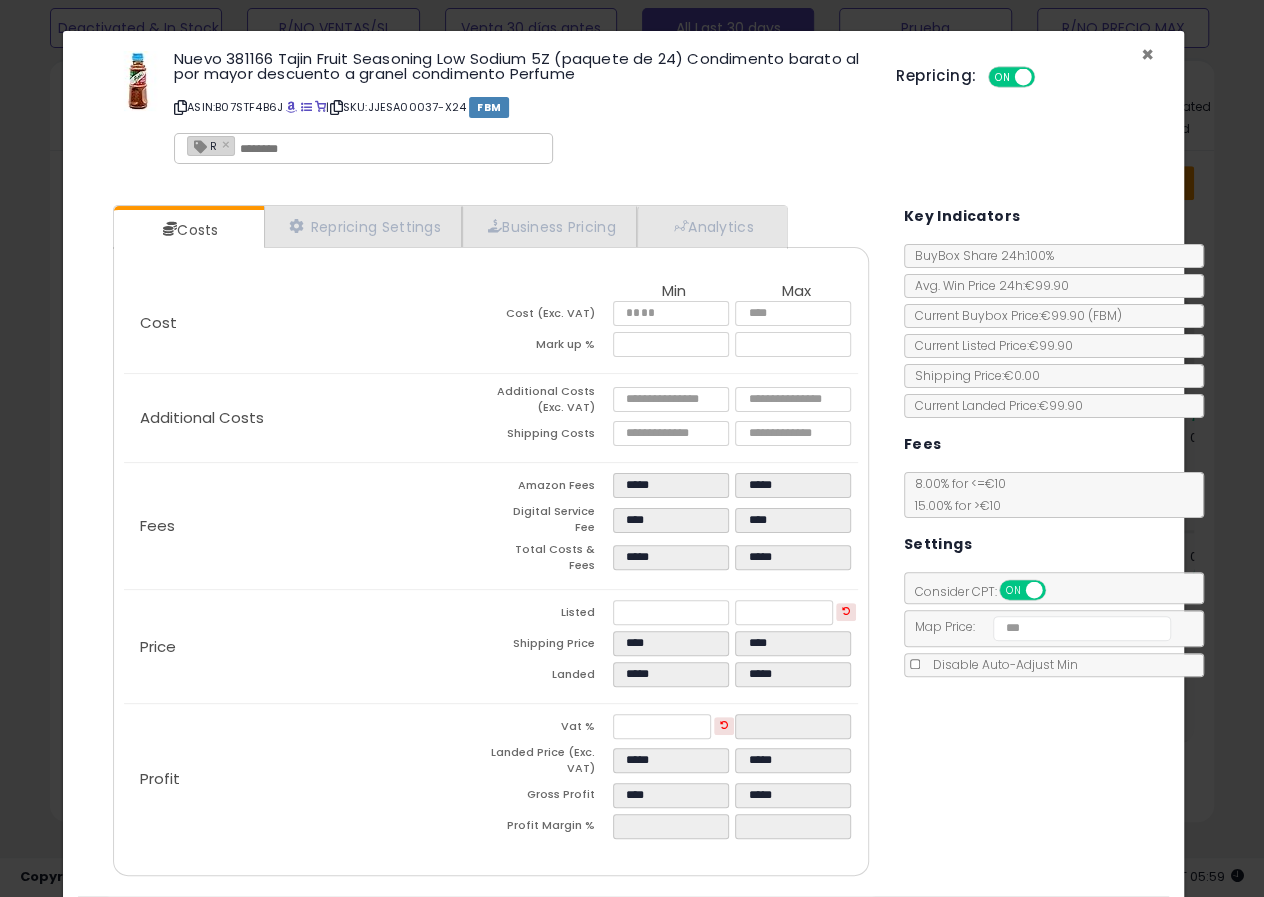click on "×" at bounding box center (1147, 54) 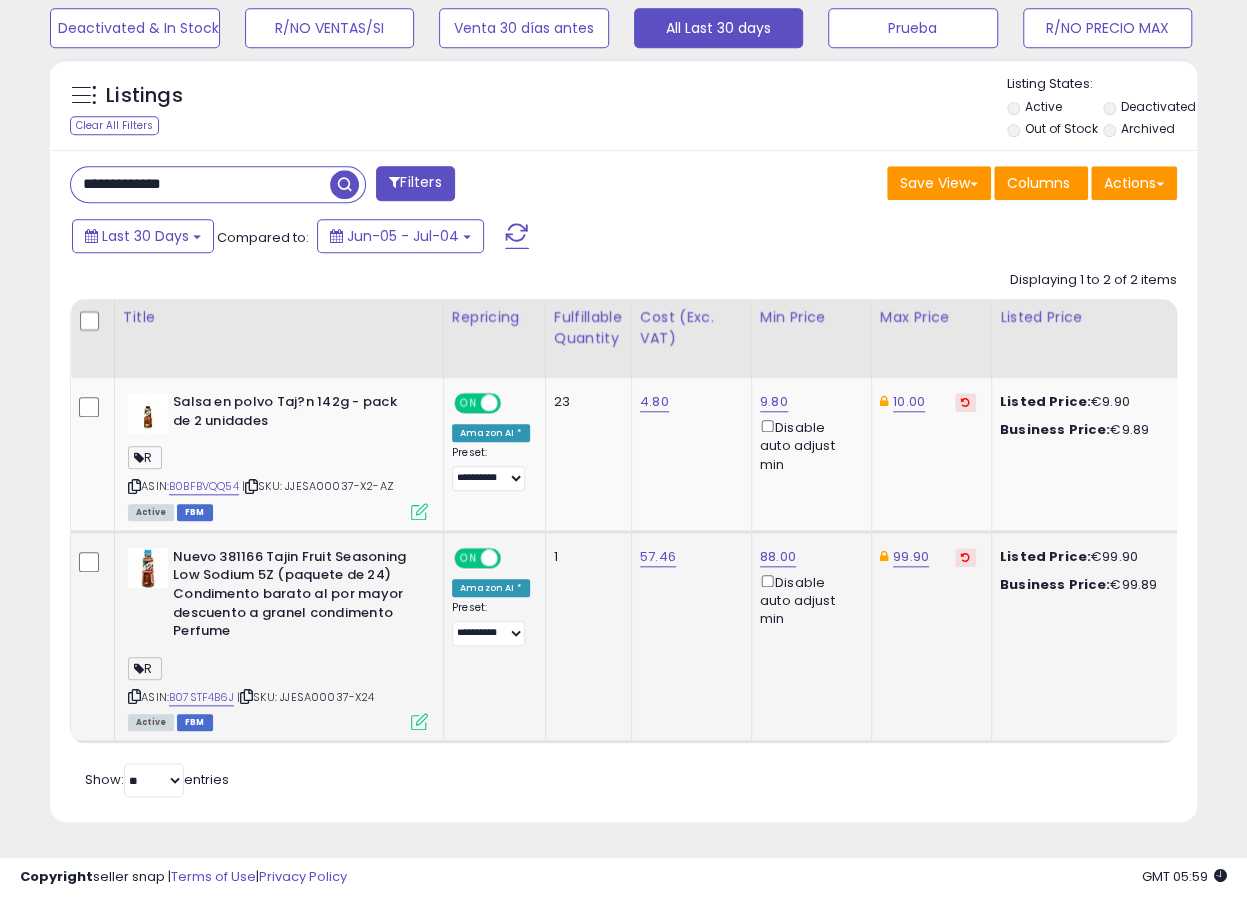 scroll, scrollTop: 410, scrollLeft: 662, axis: both 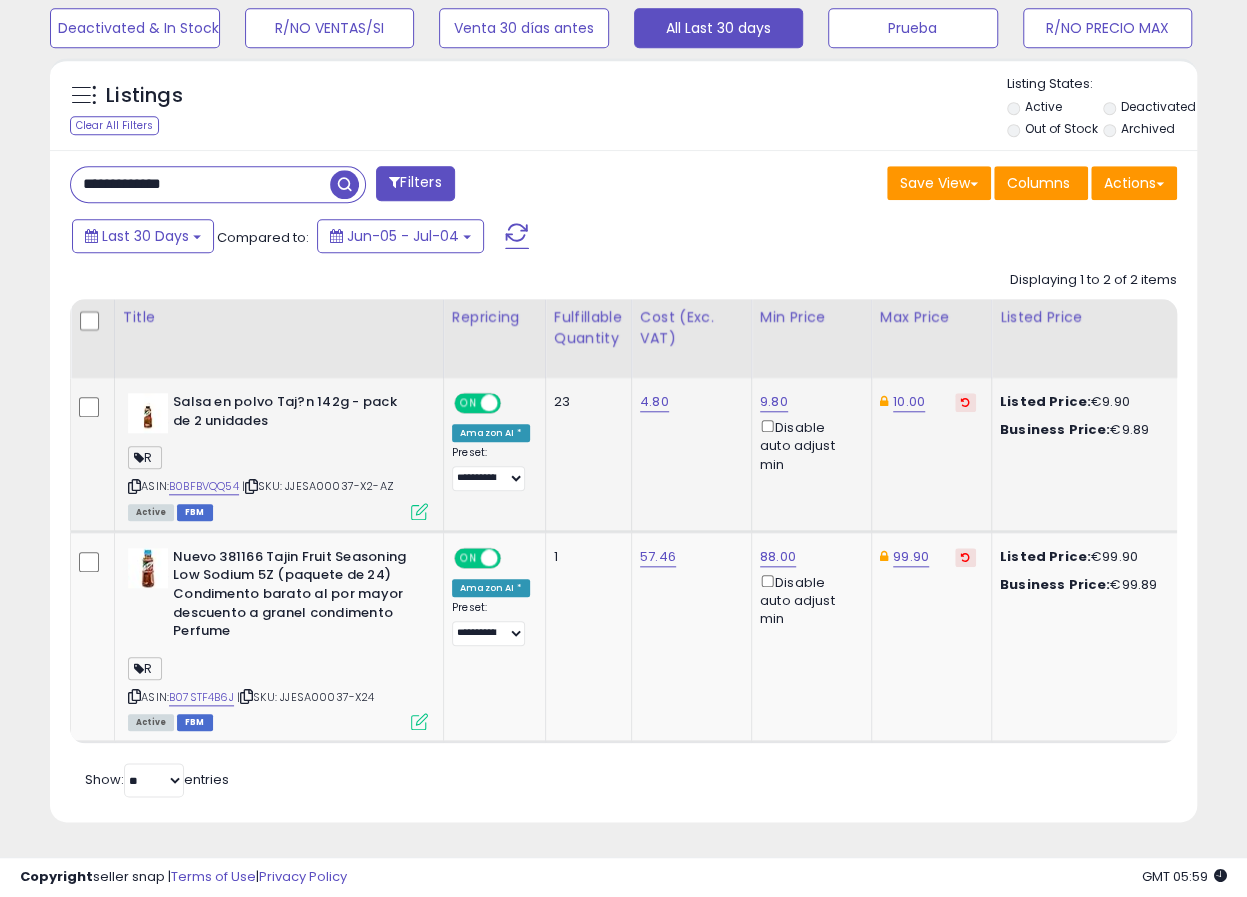 click at bounding box center (419, 511) 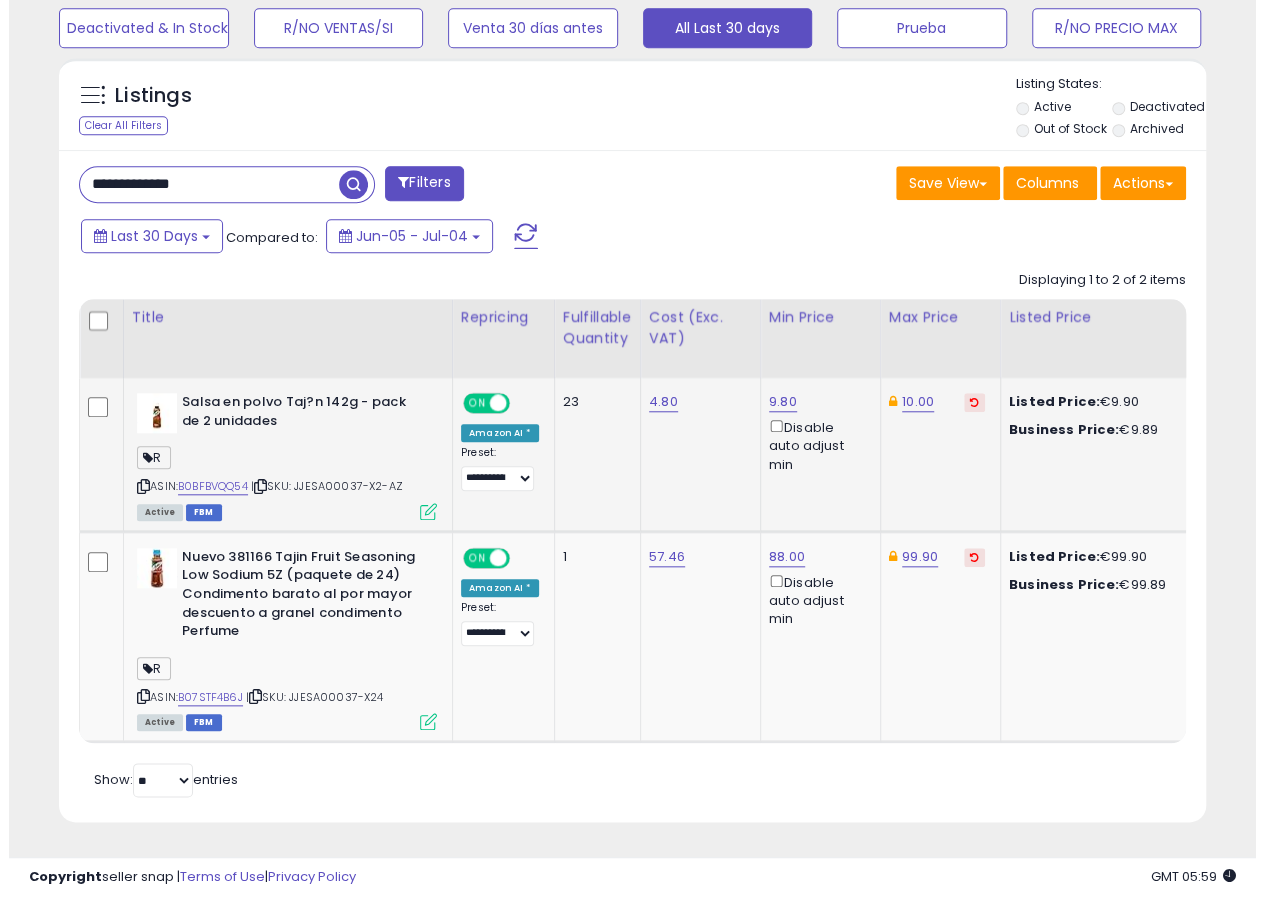 scroll, scrollTop: 999590, scrollLeft: 999326, axis: both 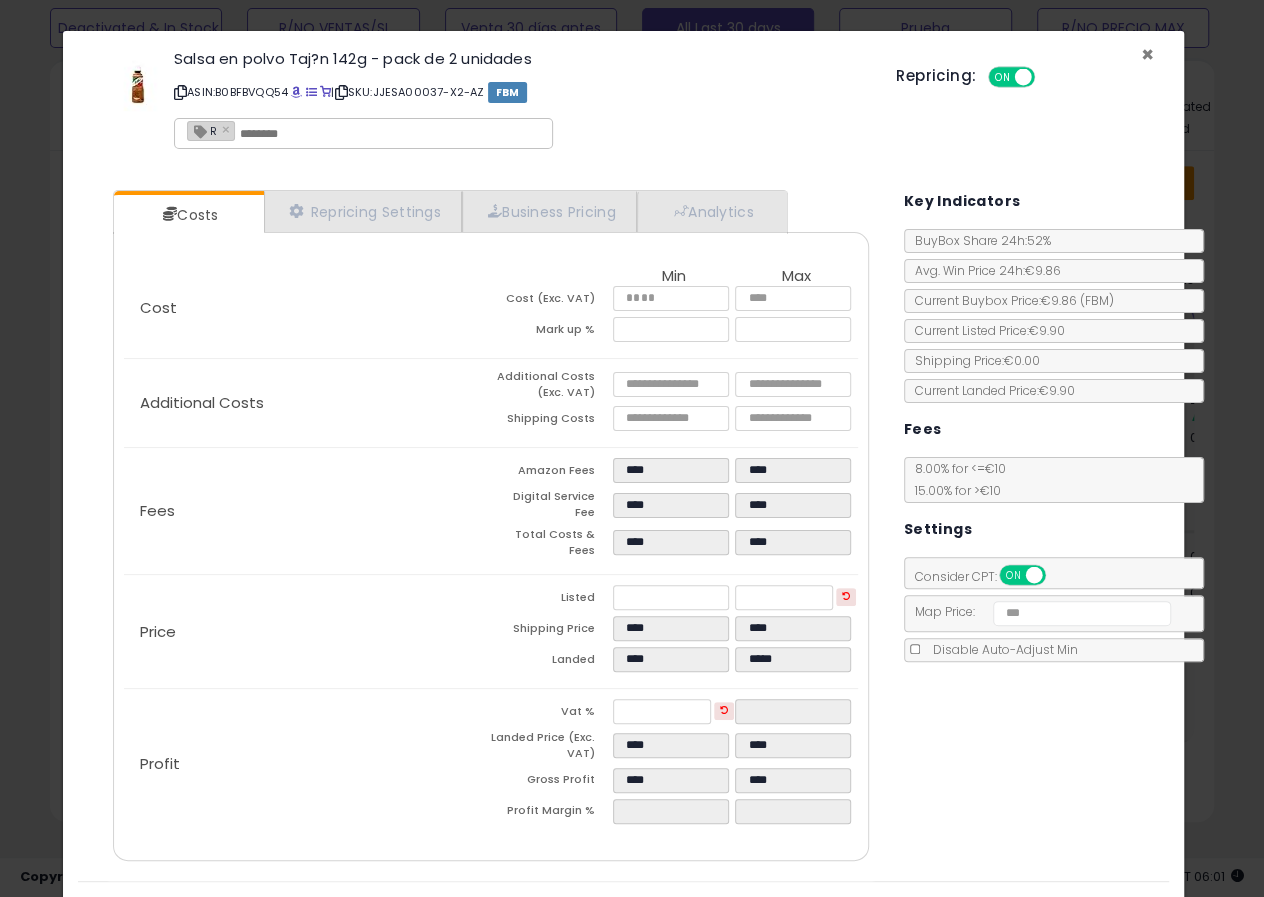 click on "×" at bounding box center (1147, 54) 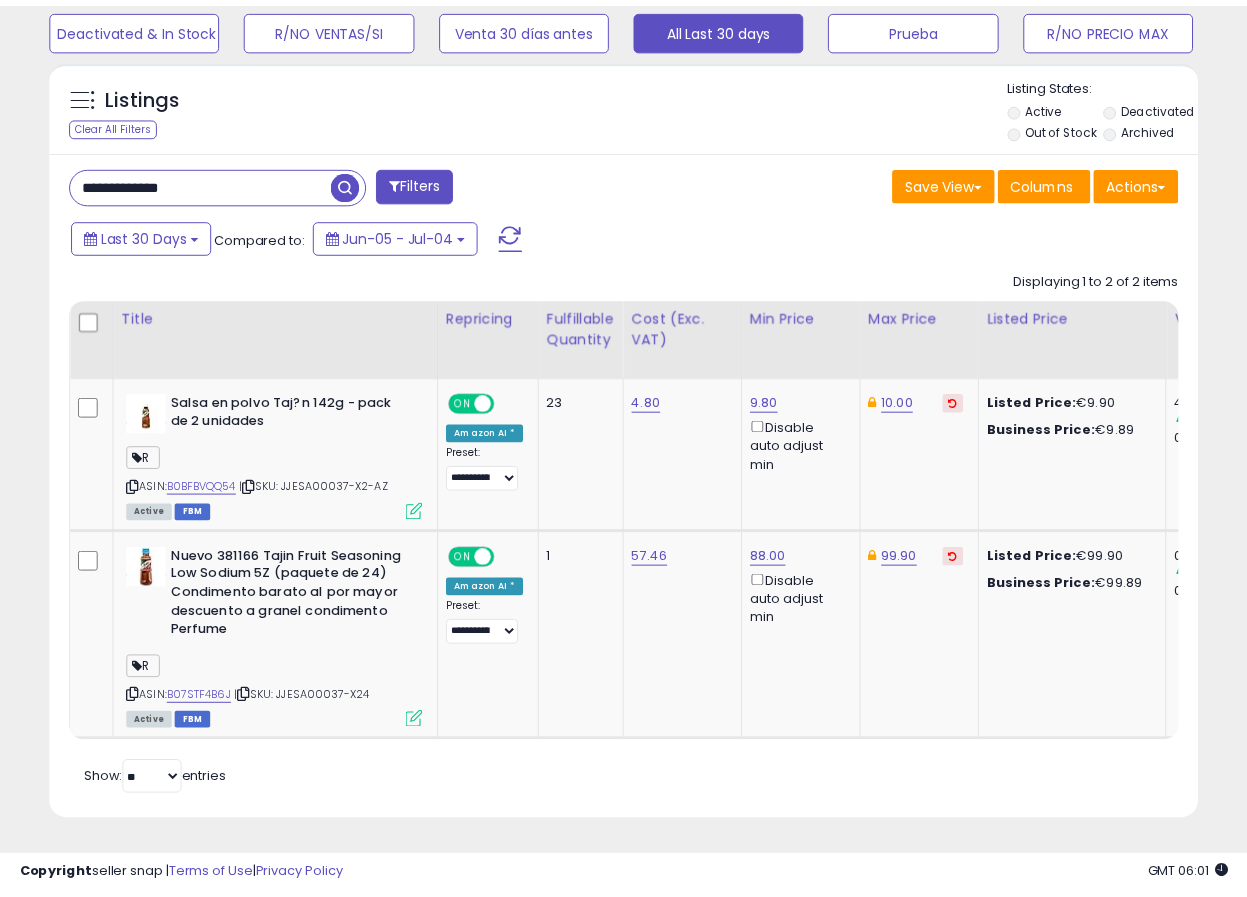 scroll, scrollTop: 652, scrollLeft: 0, axis: vertical 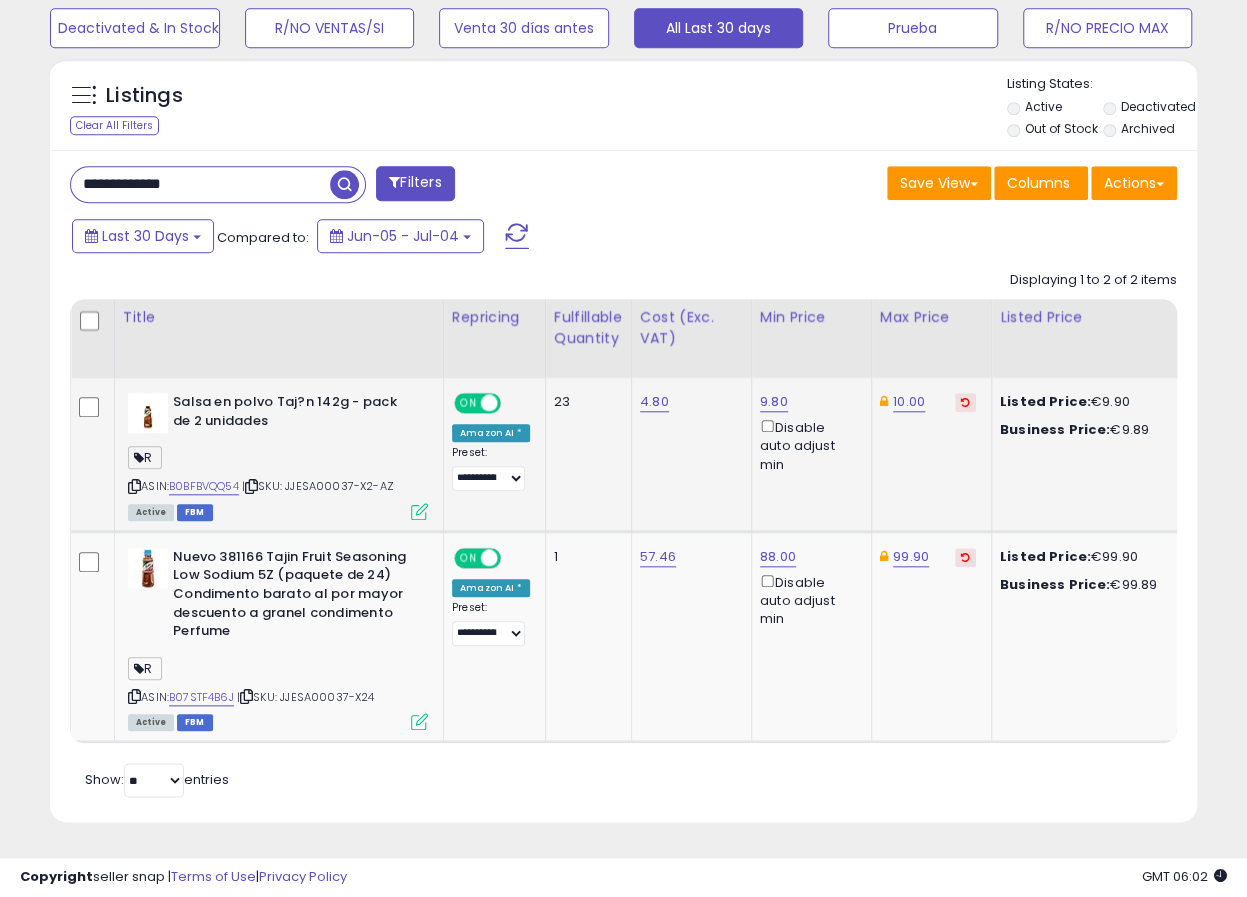 click at bounding box center [419, 511] 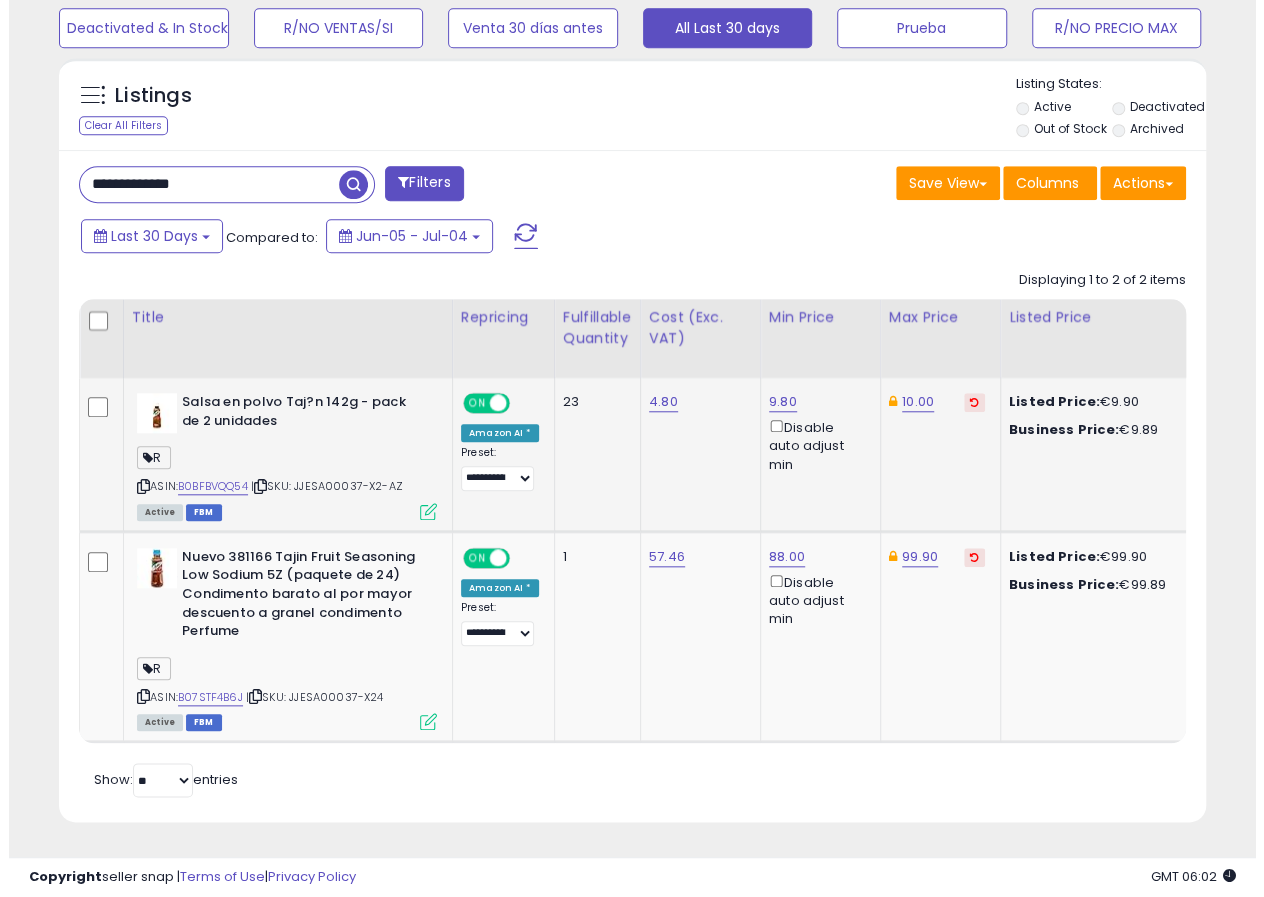 scroll, scrollTop: 999590, scrollLeft: 999326, axis: both 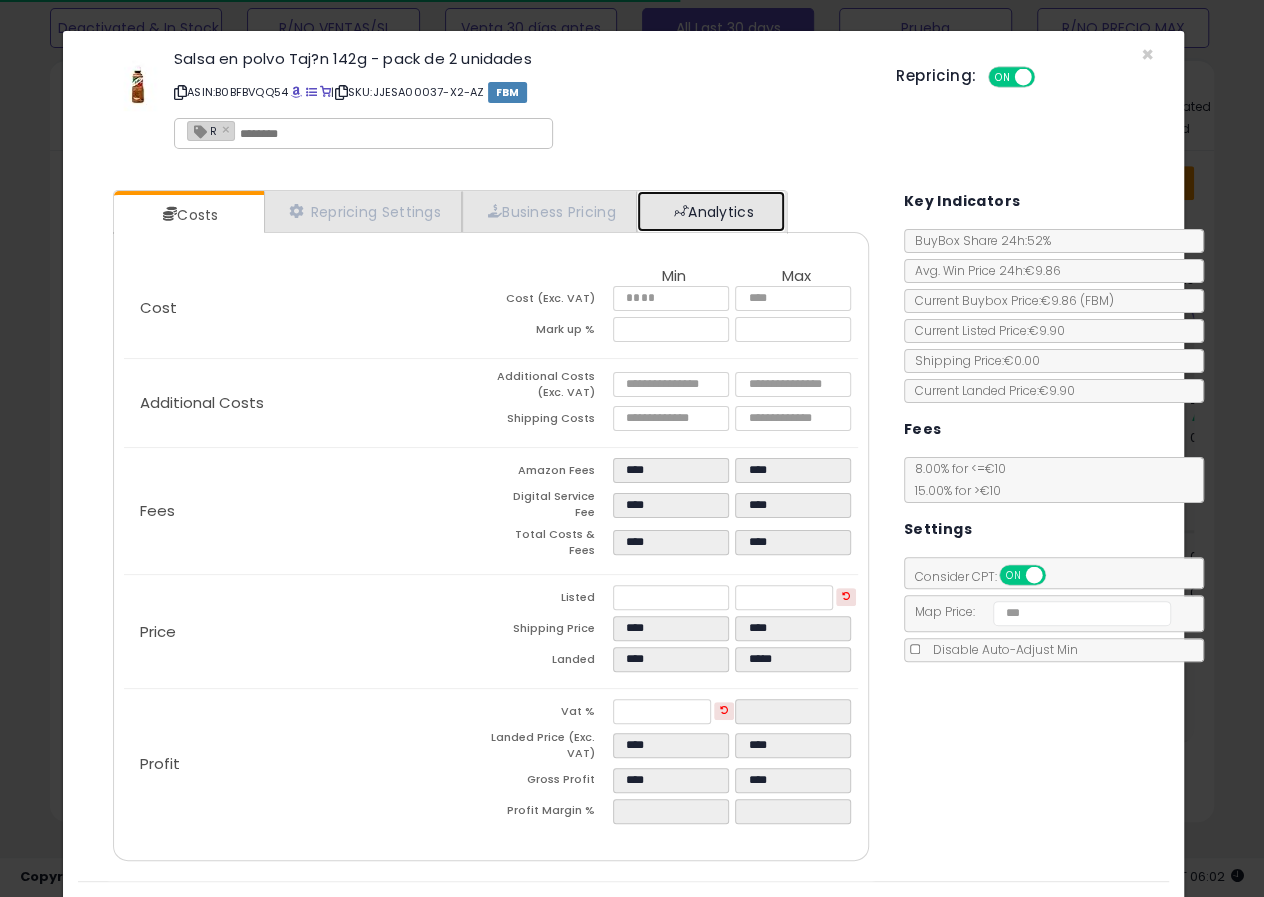 click on "Analytics" at bounding box center (711, 211) 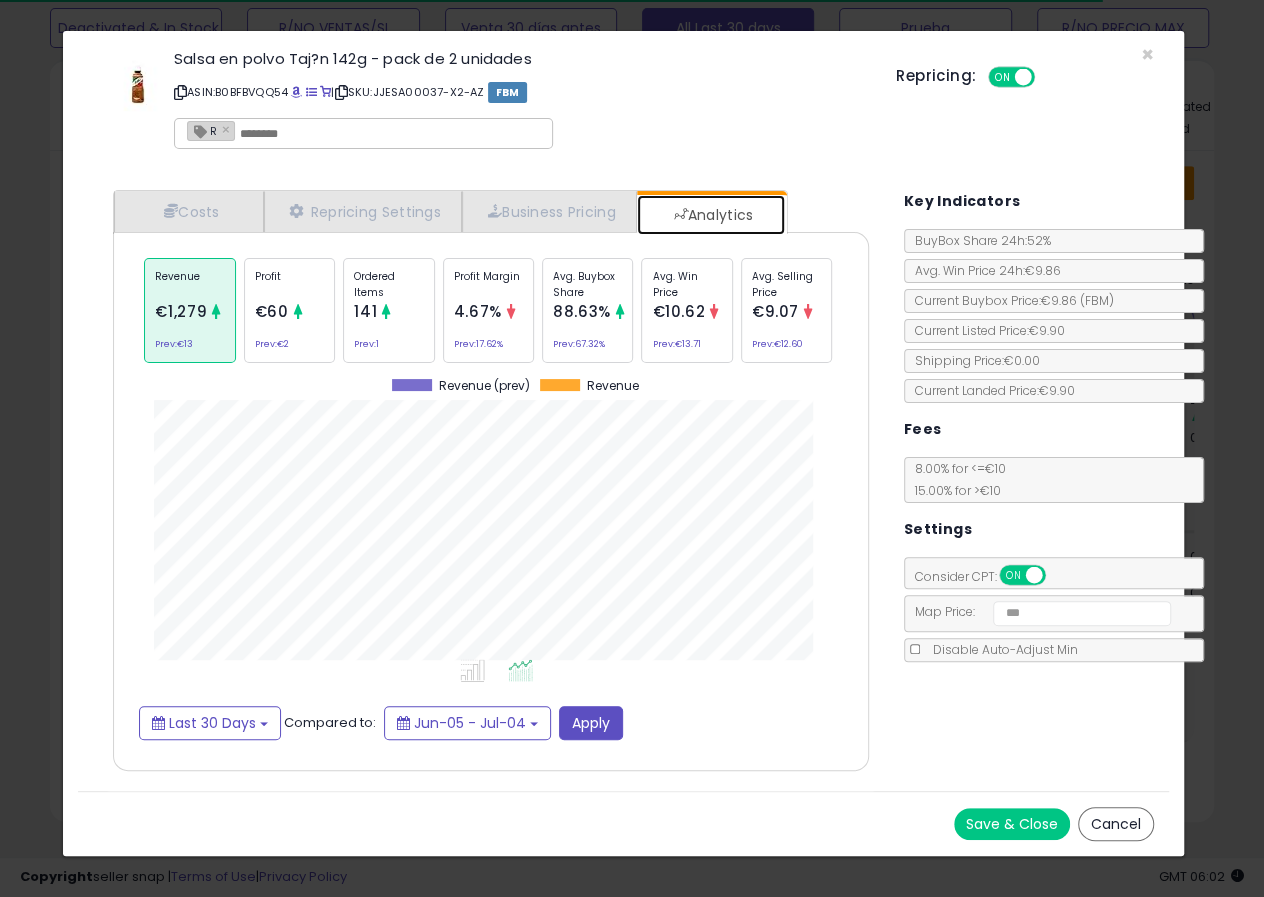 scroll, scrollTop: 999386, scrollLeft: 999204, axis: both 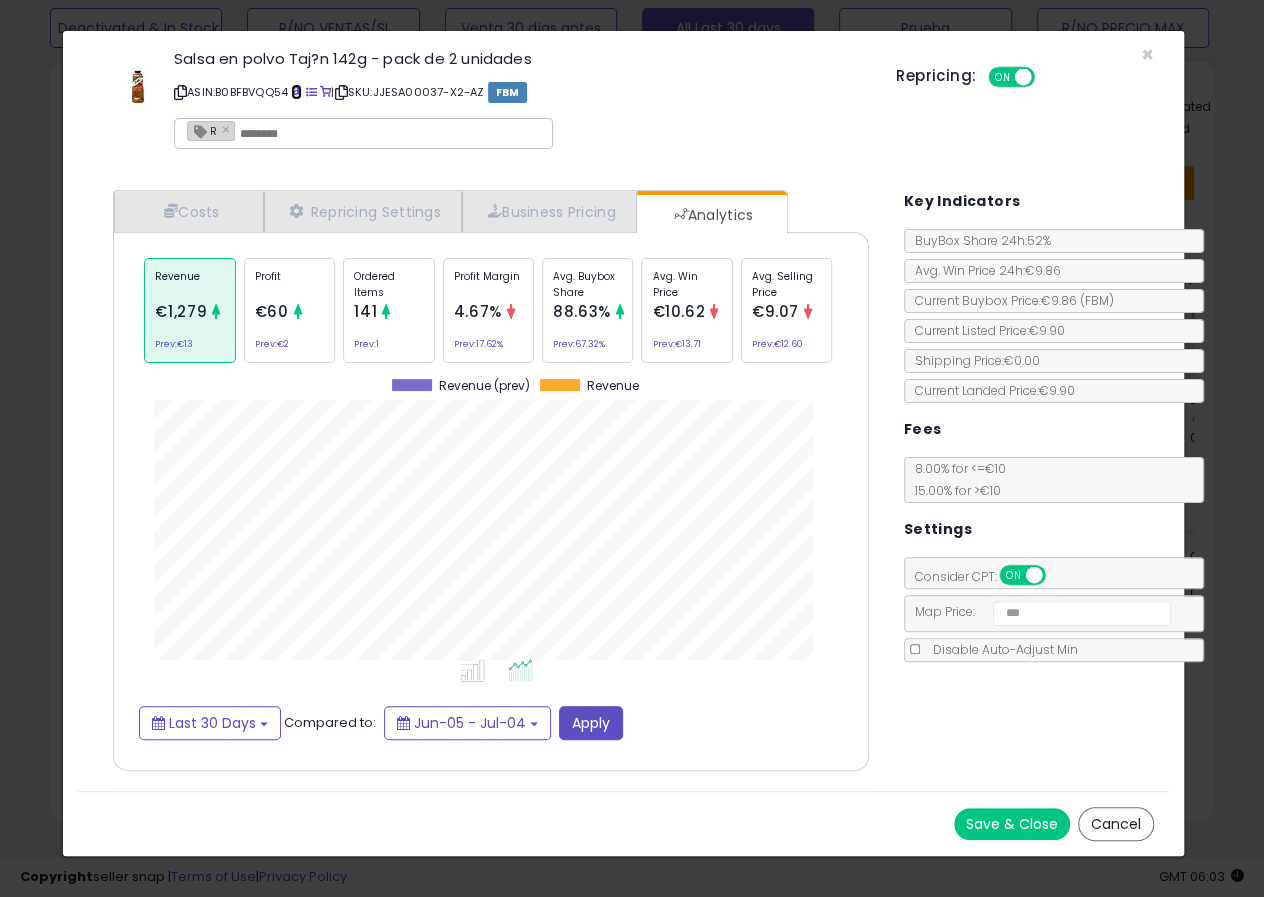 click at bounding box center (296, 92) 